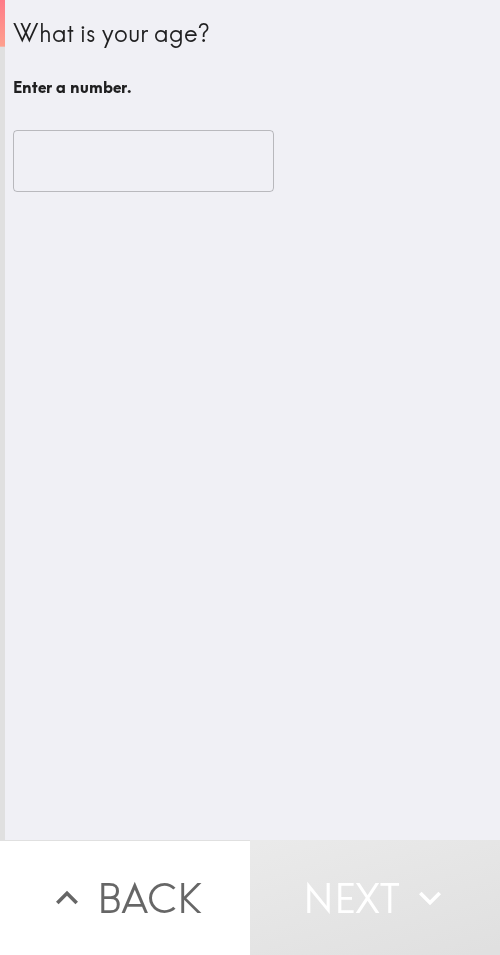scroll, scrollTop: 0, scrollLeft: 0, axis: both 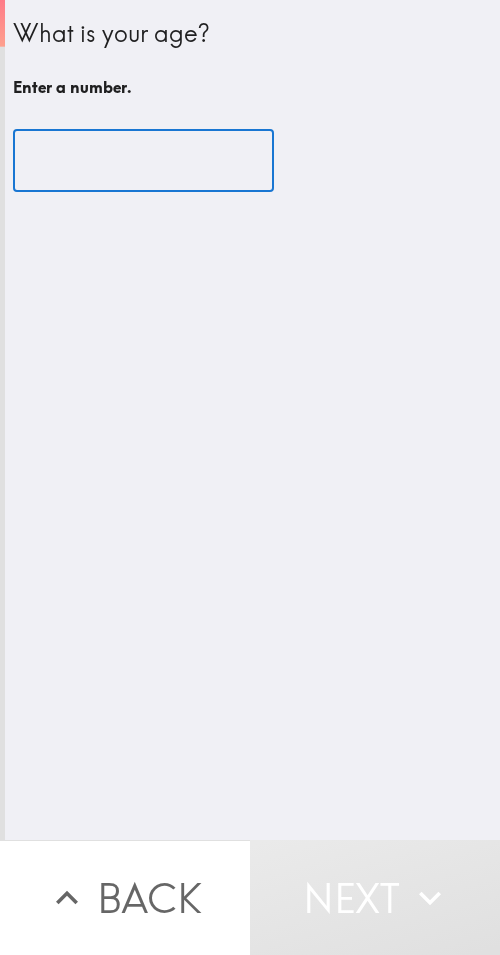 drag, startPoint x: 130, startPoint y: 176, endPoint x: 165, endPoint y: 184, distance: 35.902645 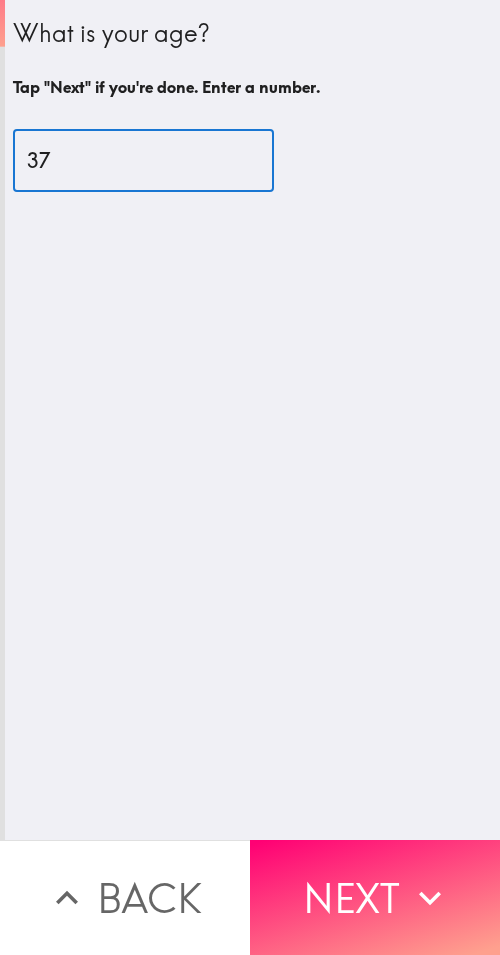 type on "37" 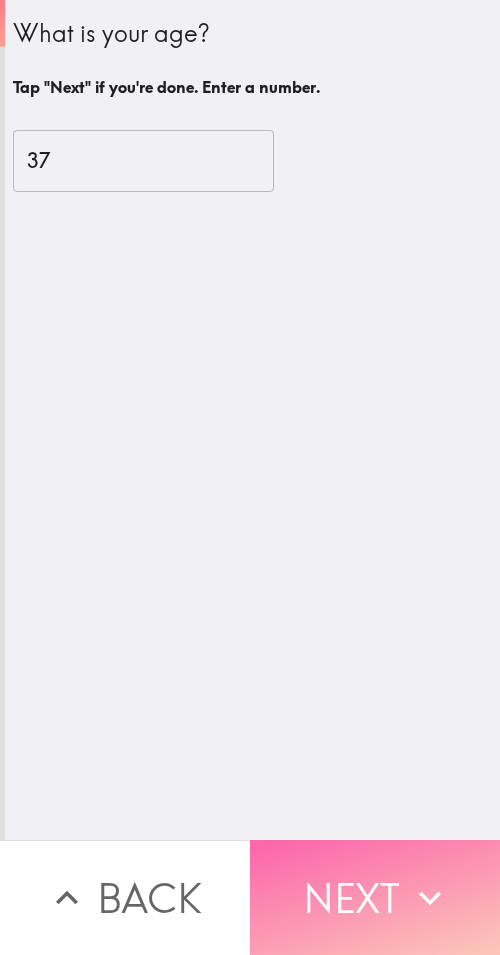 click 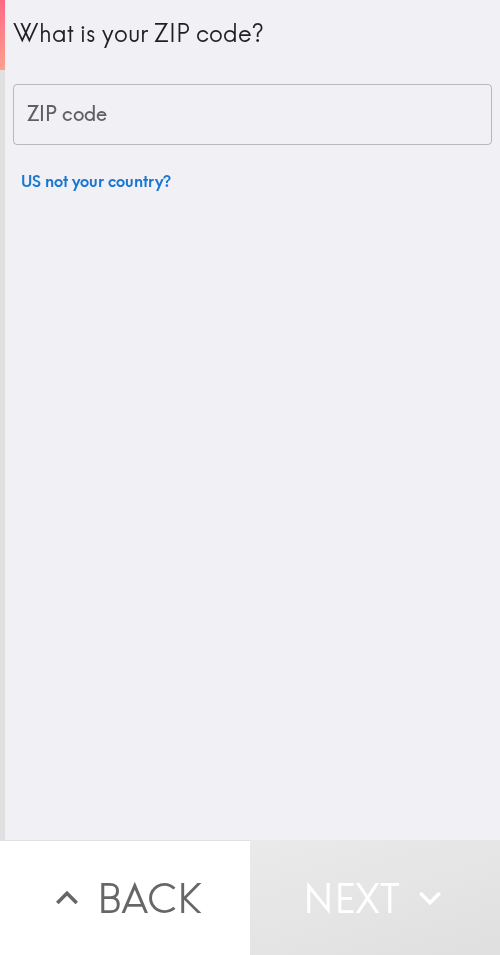click on "ZIP code" at bounding box center [252, 115] 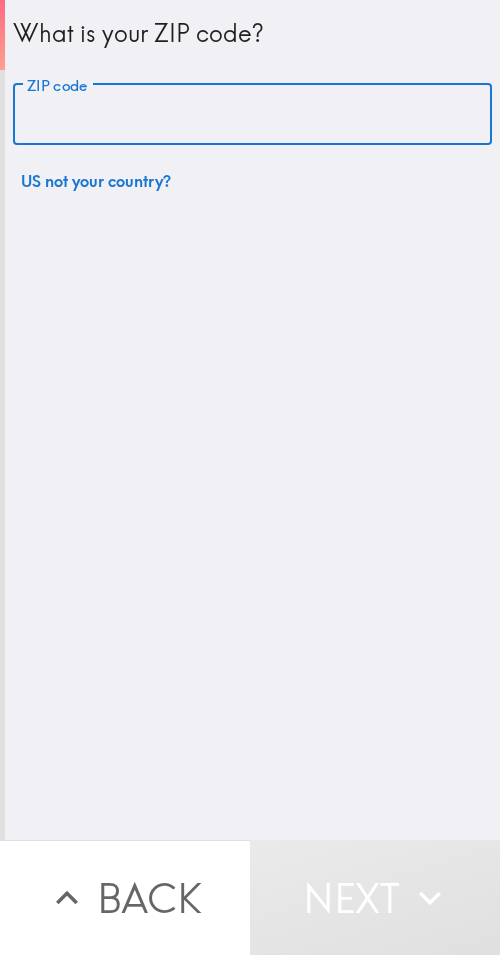 paste on "11354" 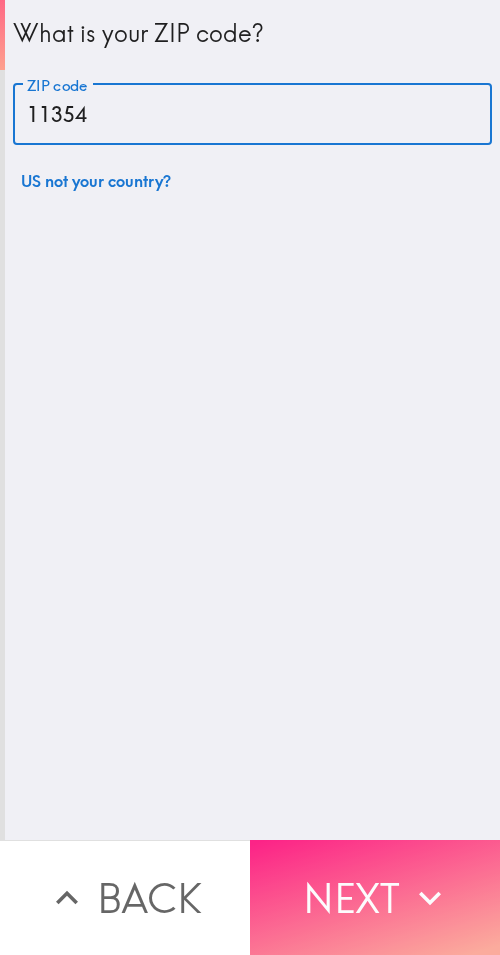 type on "11354" 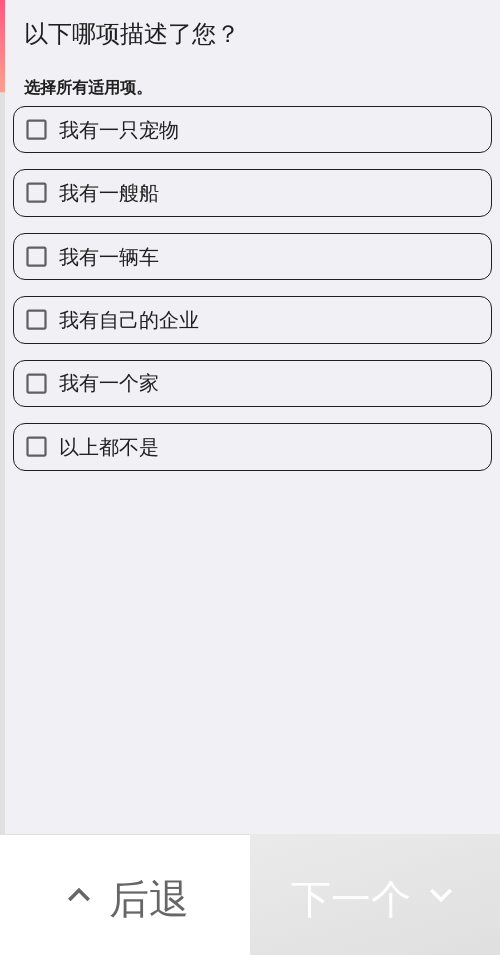 drag, startPoint x: 251, startPoint y: 325, endPoint x: 245, endPoint y: 345, distance: 20.880613 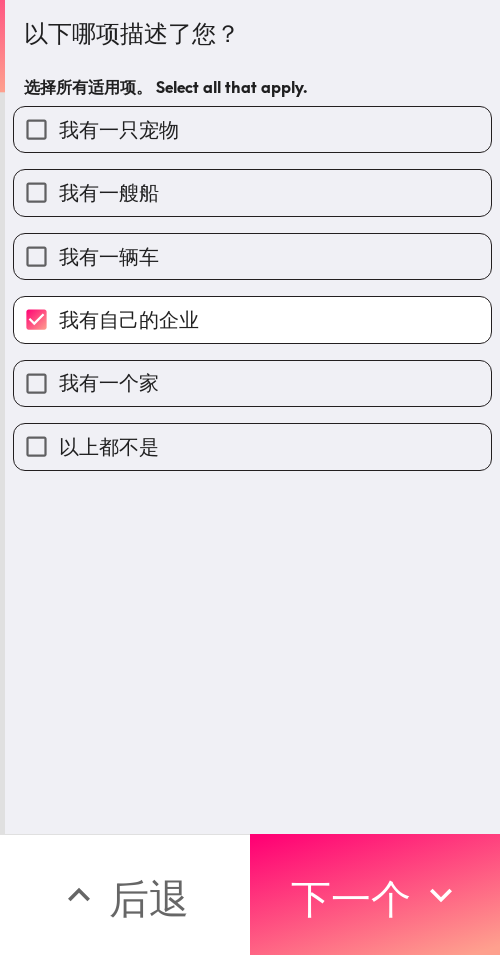 drag, startPoint x: 239, startPoint y: 375, endPoint x: 254, endPoint y: 317, distance: 59.908264 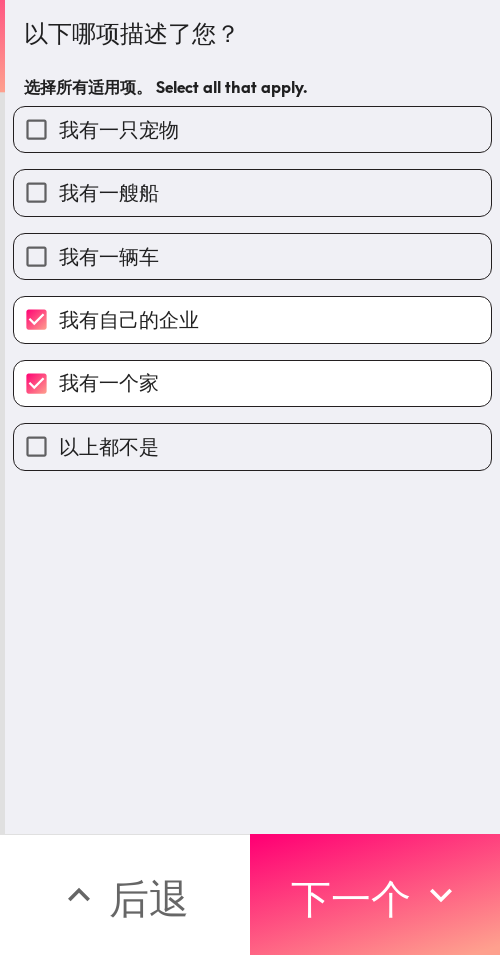 click on "我有一只宠物" at bounding box center [252, 129] 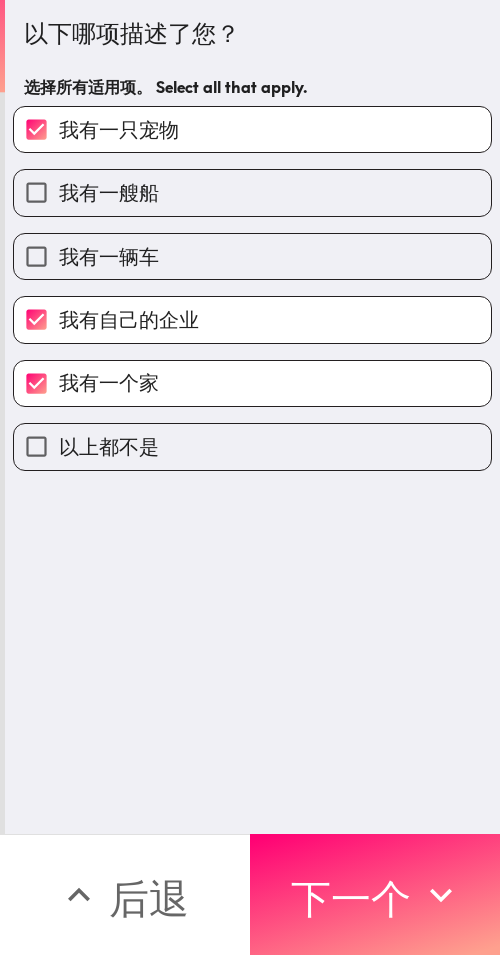 click on "我有一辆车" at bounding box center [252, 256] 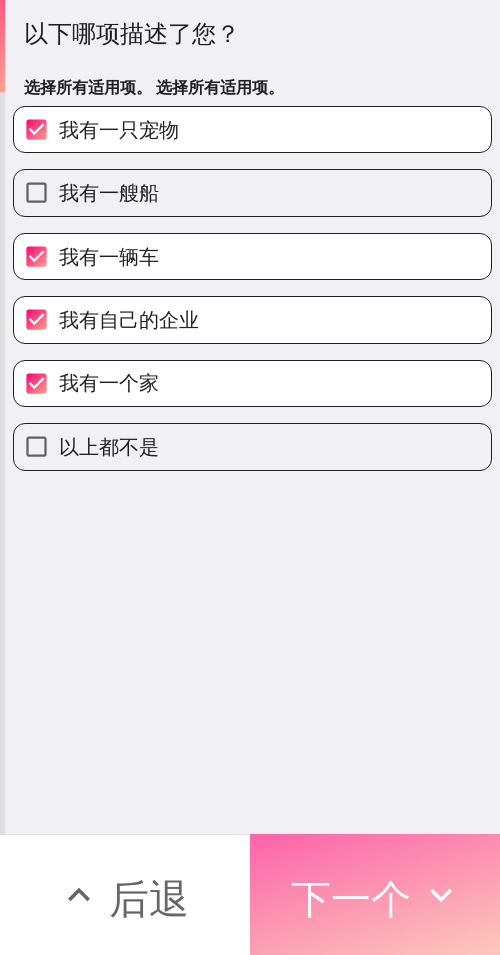 drag, startPoint x: 332, startPoint y: 907, endPoint x: 497, endPoint y: 890, distance: 165.87344 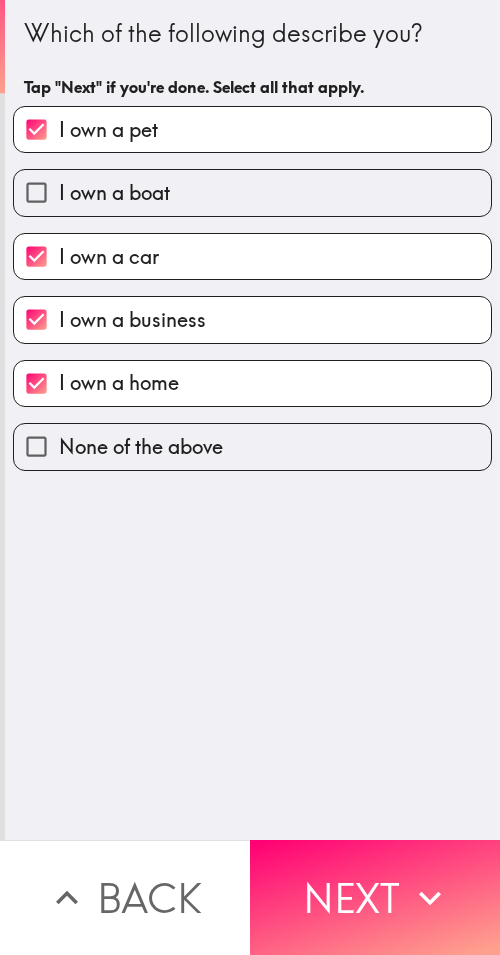 scroll, scrollTop: 0, scrollLeft: 0, axis: both 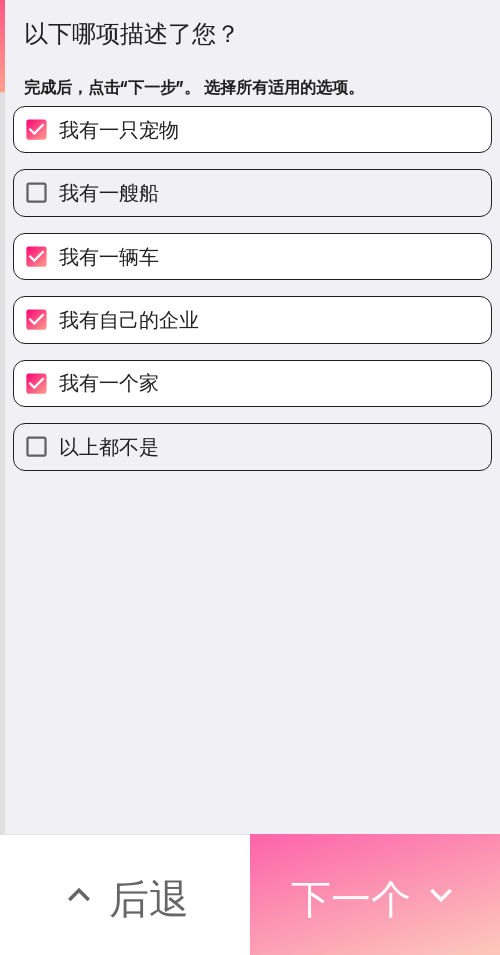 click on "下一个" at bounding box center [351, 895] 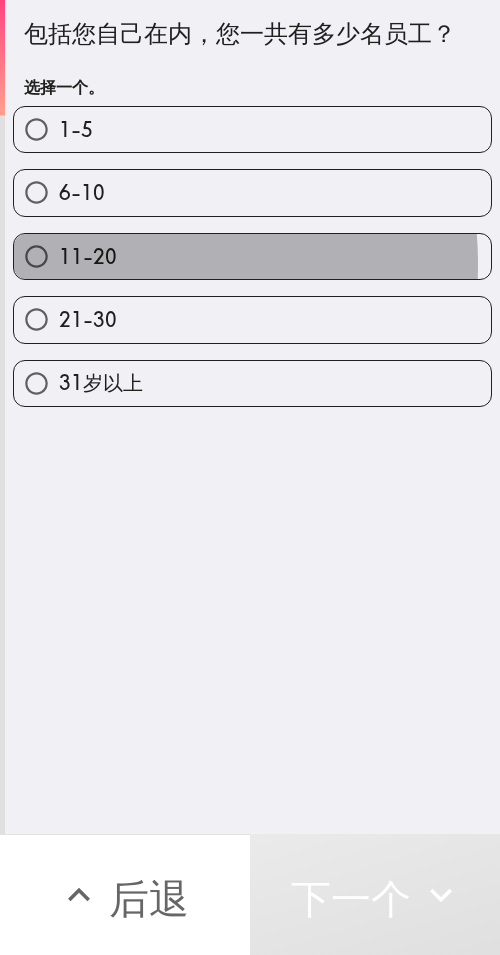 click on "11-20" at bounding box center [88, 256] 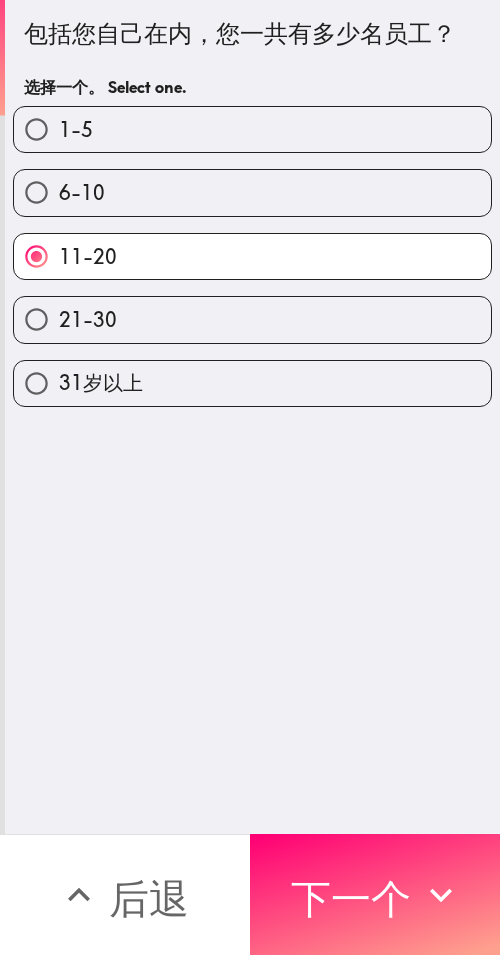 click on "下一个" at bounding box center [351, 898] 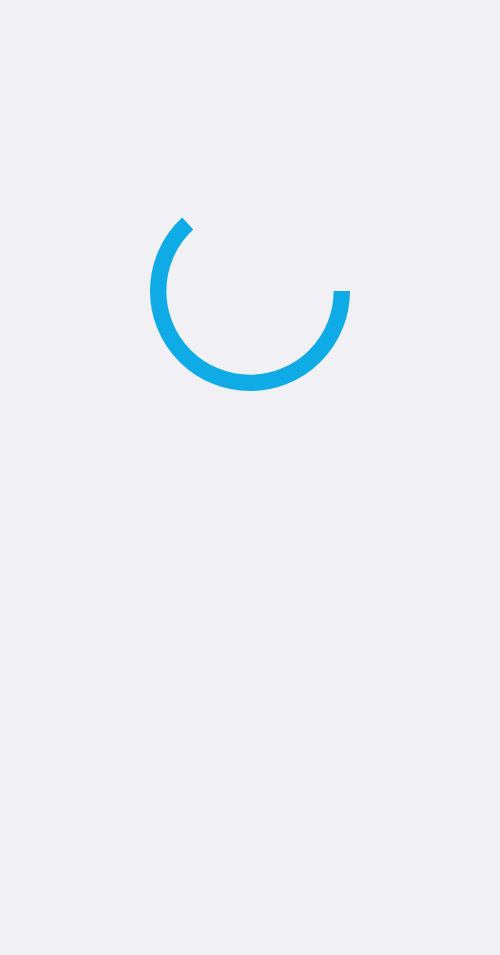 scroll, scrollTop: 0, scrollLeft: 0, axis: both 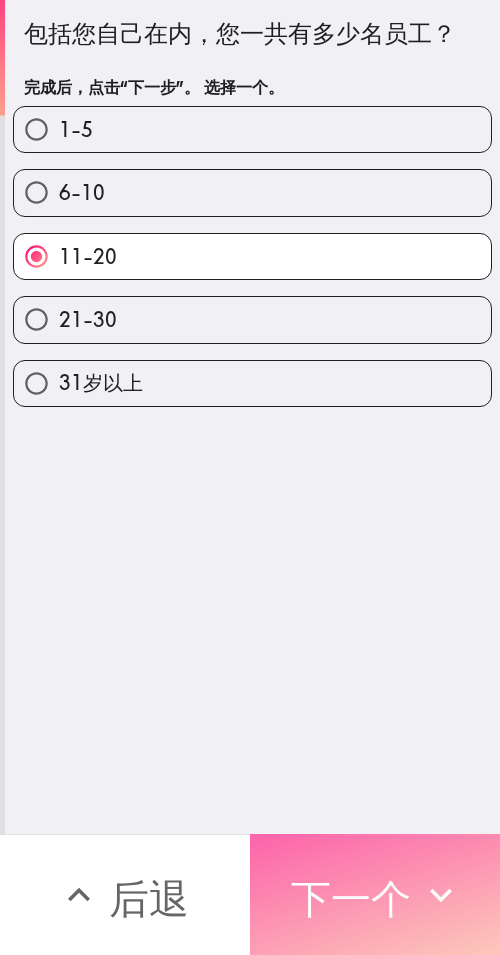 click on "下一个" at bounding box center (351, 895) 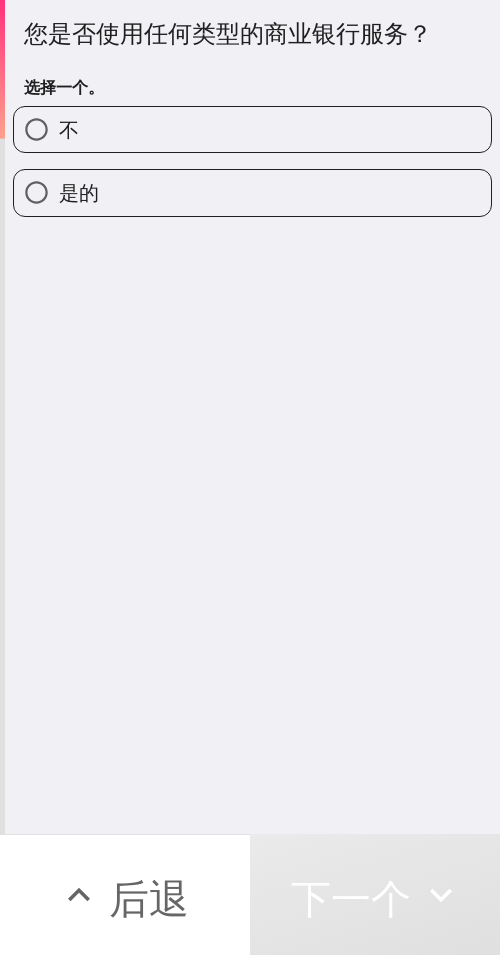 click on "是的" at bounding box center [252, 192] 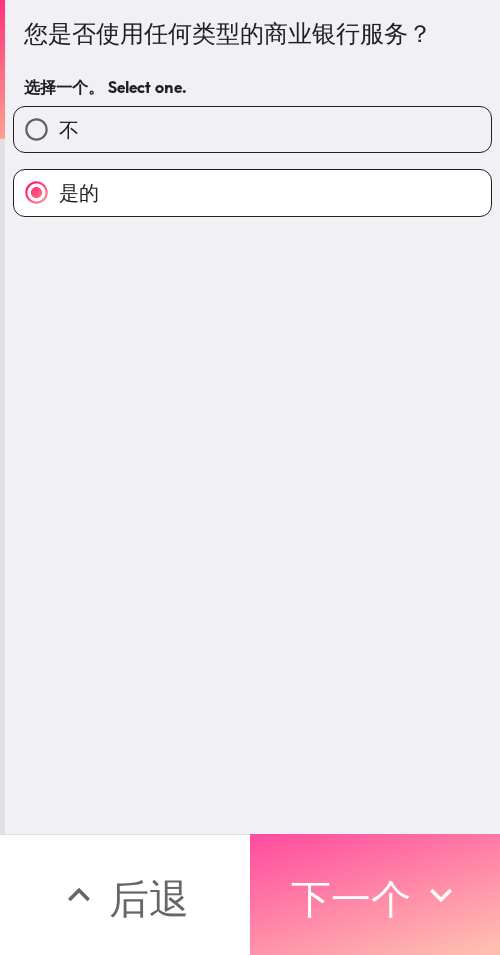 drag, startPoint x: 391, startPoint y: 847, endPoint x: 405, endPoint y: 847, distance: 14 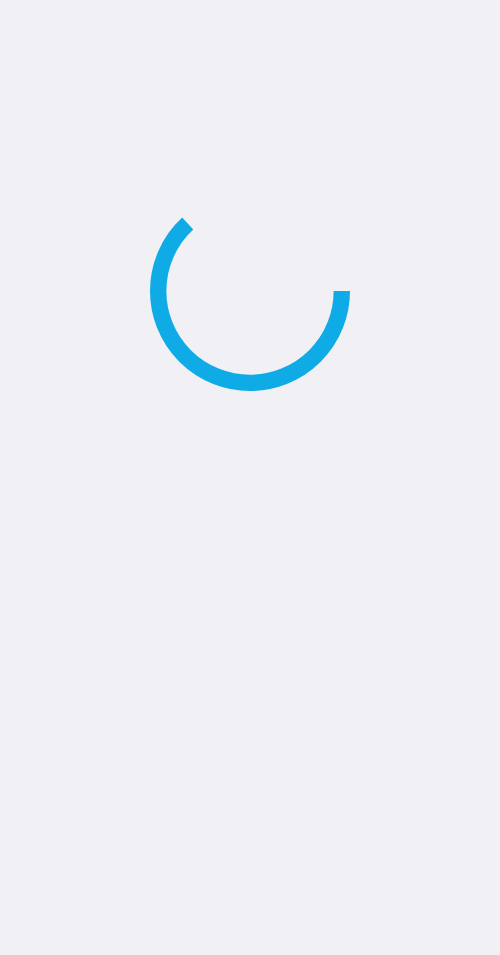 scroll, scrollTop: 0, scrollLeft: 0, axis: both 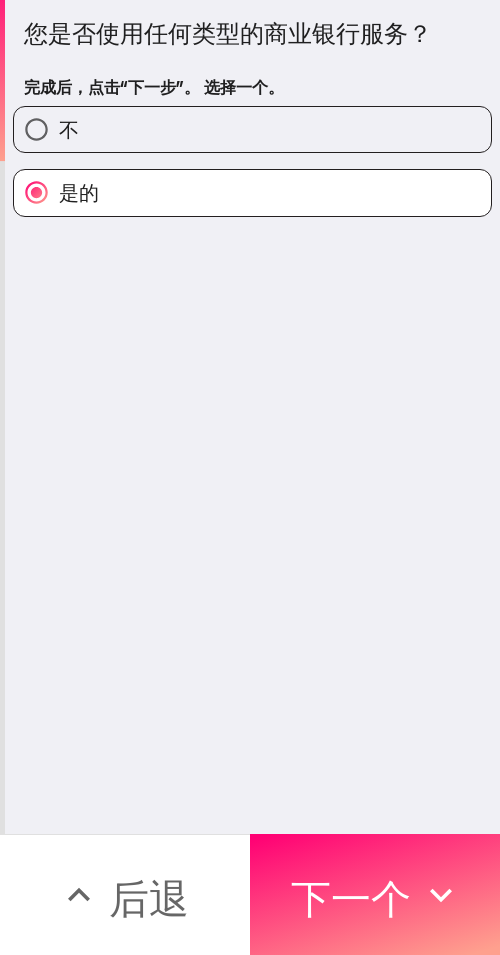 drag, startPoint x: 374, startPoint y: 846, endPoint x: 499, endPoint y: 839, distance: 125.19585 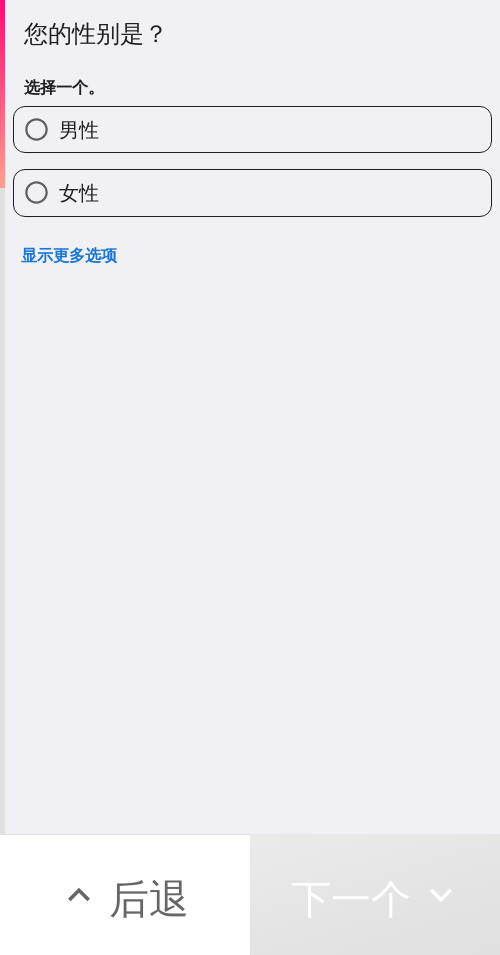 drag, startPoint x: 326, startPoint y: 167, endPoint x: 415, endPoint y: 161, distance: 89.20202 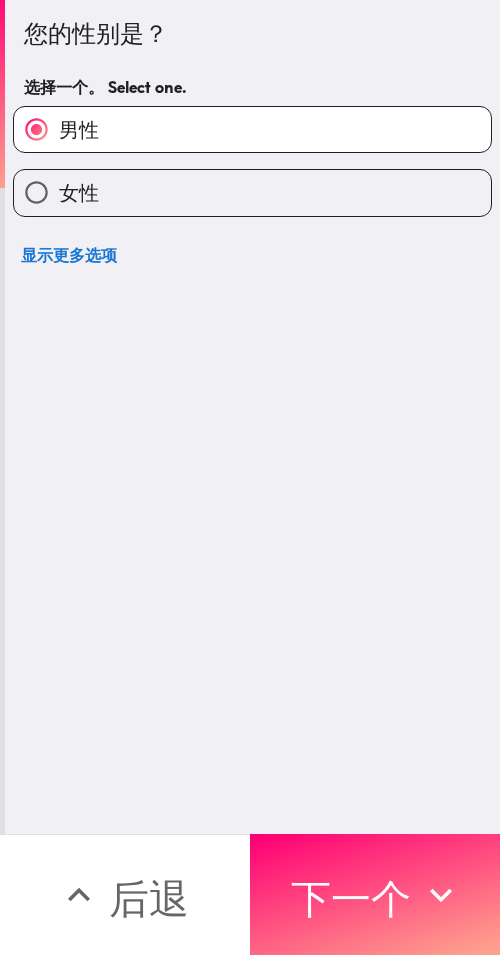 drag, startPoint x: 363, startPoint y: 886, endPoint x: 499, endPoint y: 885, distance: 136.00368 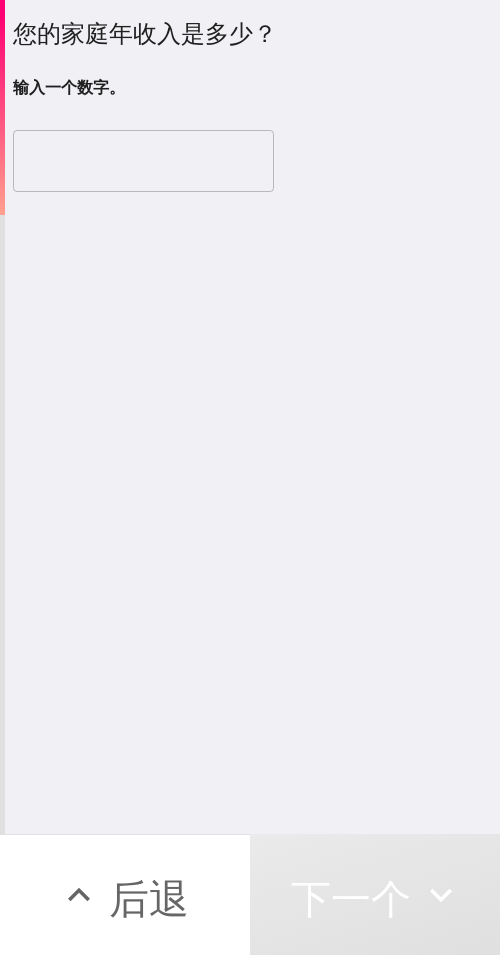 click at bounding box center (143, 161) 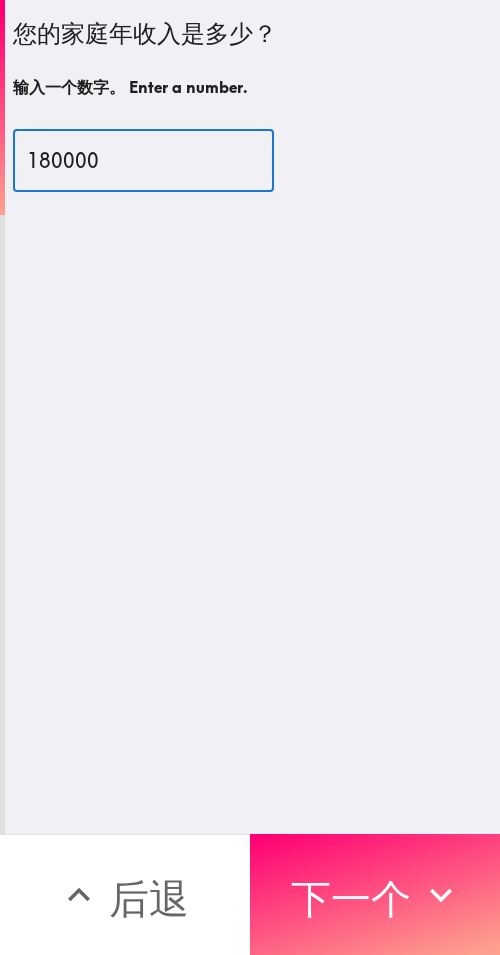 type on "180000" 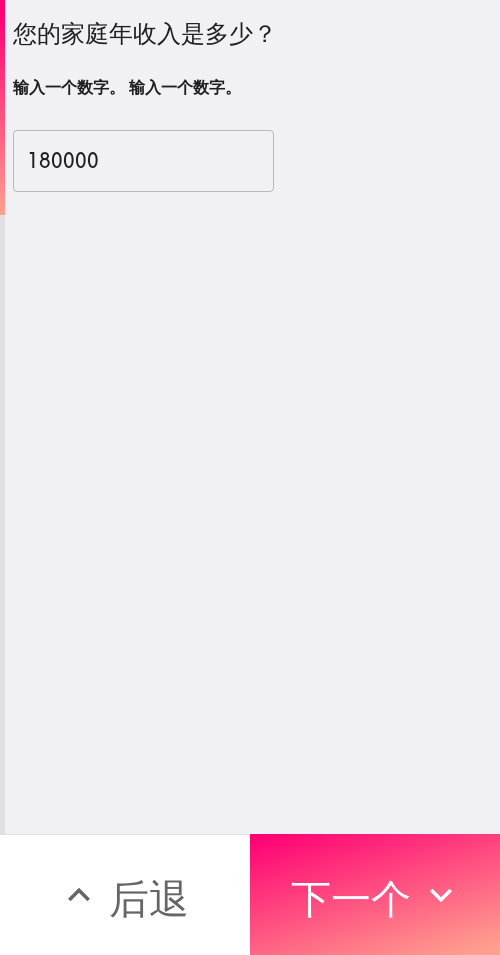 drag, startPoint x: 364, startPoint y: 870, endPoint x: 498, endPoint y: 857, distance: 134.62912 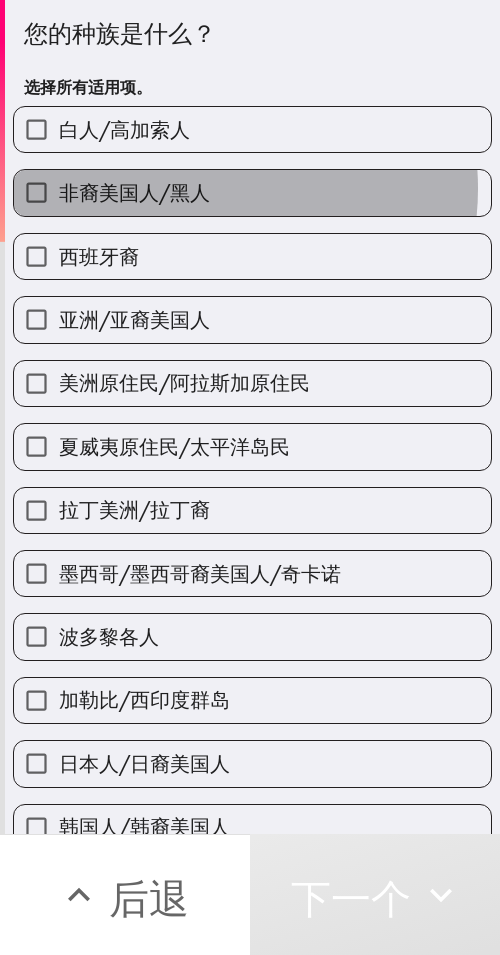 click on "非裔美国人/黑人" at bounding box center (252, 192) 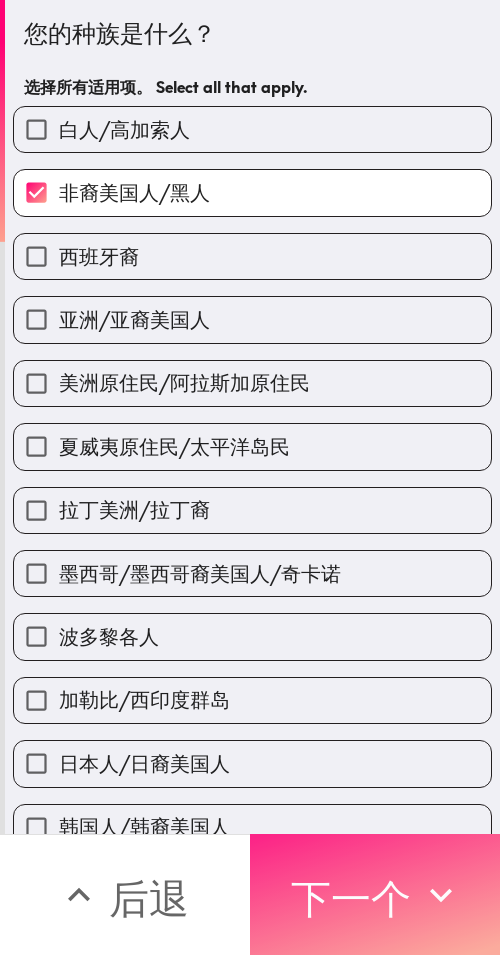 click on "下一个" at bounding box center (351, 898) 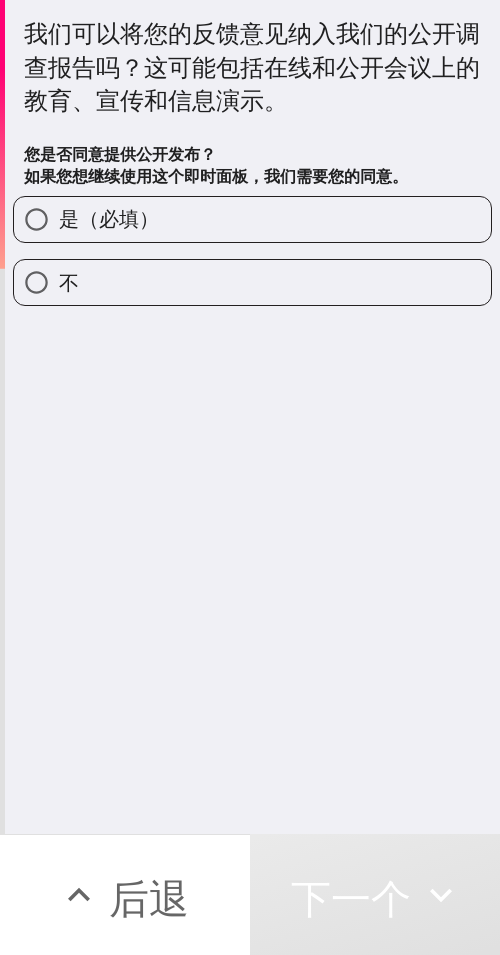 click on "是（必填）" at bounding box center (109, 219) 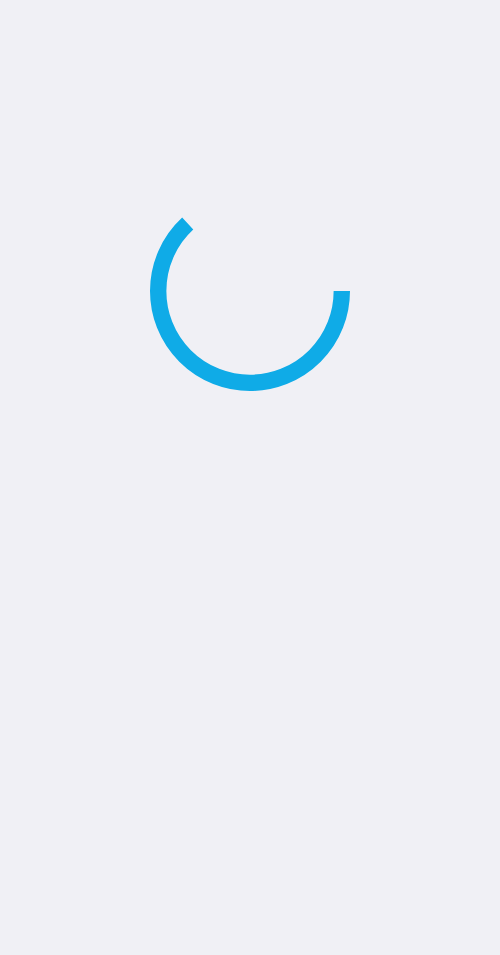 scroll, scrollTop: 0, scrollLeft: 0, axis: both 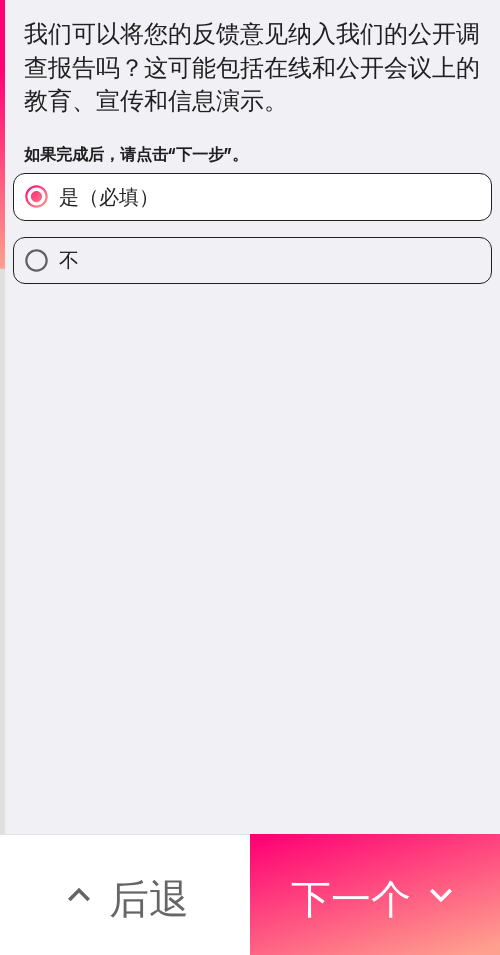 click on "我们可以将您的反馈意见纳入我们的公开调查报告吗？这可能包括在线和公开会议上的教育、宣传和信息演示。 如果完成后，请点击“下一步”。 是（必填） 不" at bounding box center [252, 417] 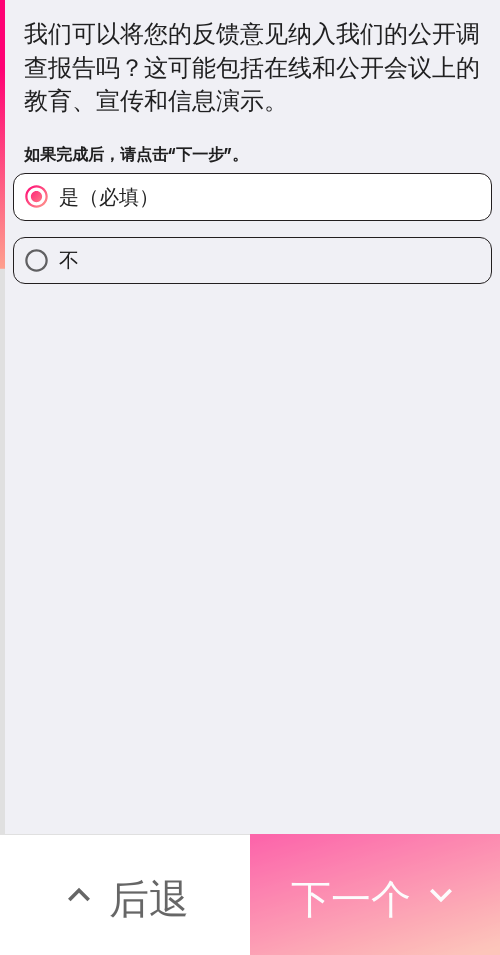 click on "下一个" at bounding box center (351, 898) 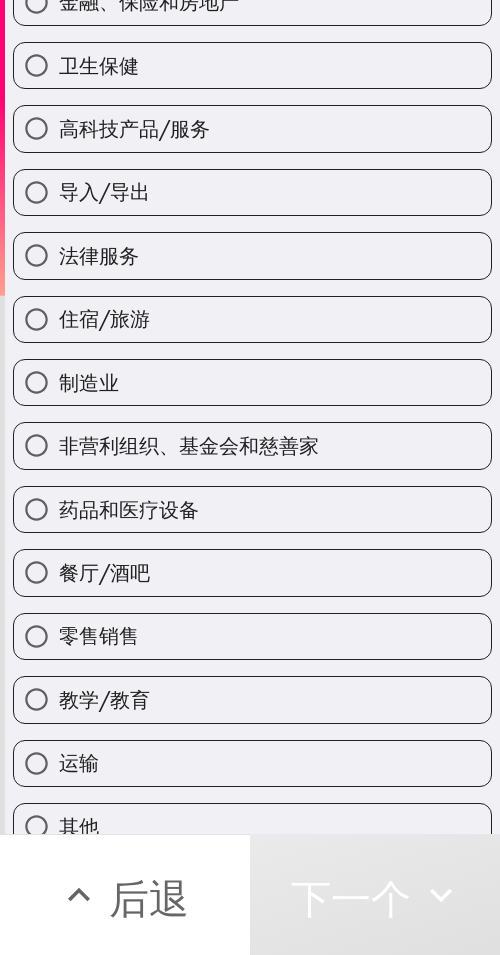 scroll, scrollTop: 539, scrollLeft: 0, axis: vertical 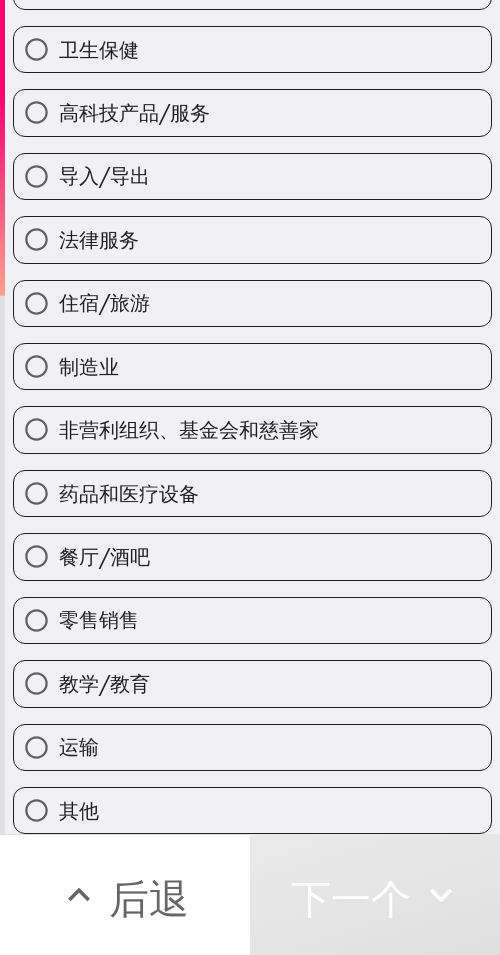 click on "零售销售" at bounding box center (99, 619) 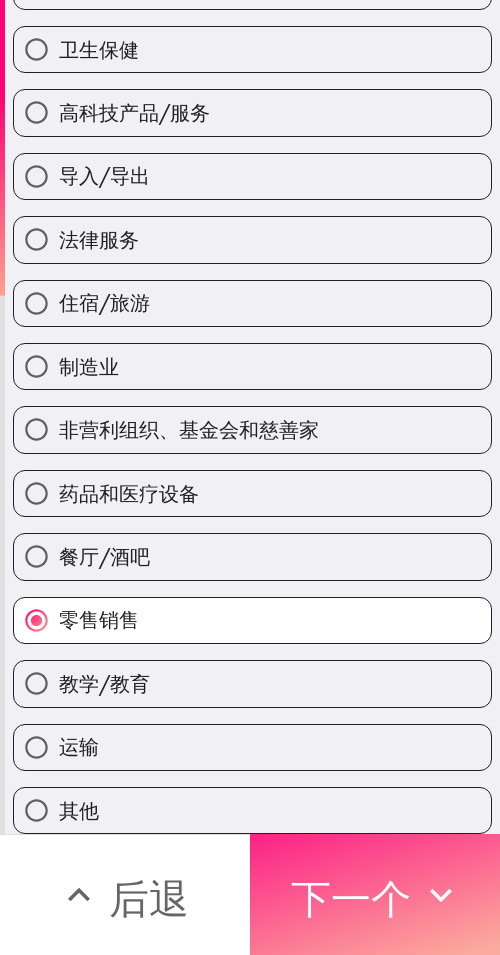 drag, startPoint x: 370, startPoint y: 858, endPoint x: 423, endPoint y: 861, distance: 53.08484 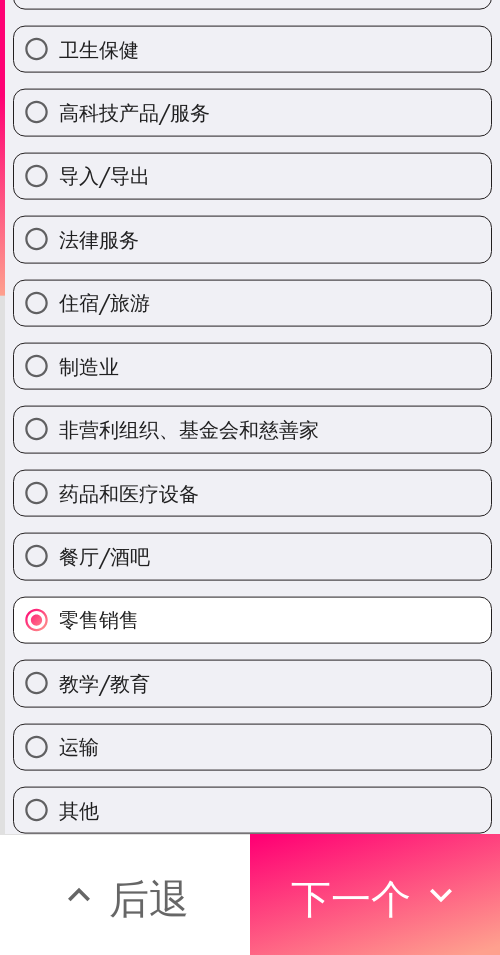 scroll, scrollTop: 0, scrollLeft: 0, axis: both 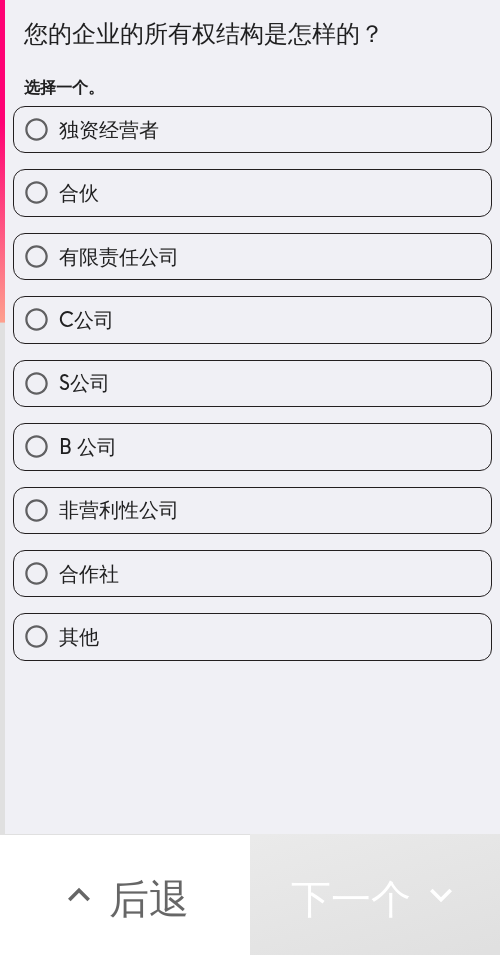 drag, startPoint x: 233, startPoint y: 131, endPoint x: 428, endPoint y: 132, distance: 195.00256 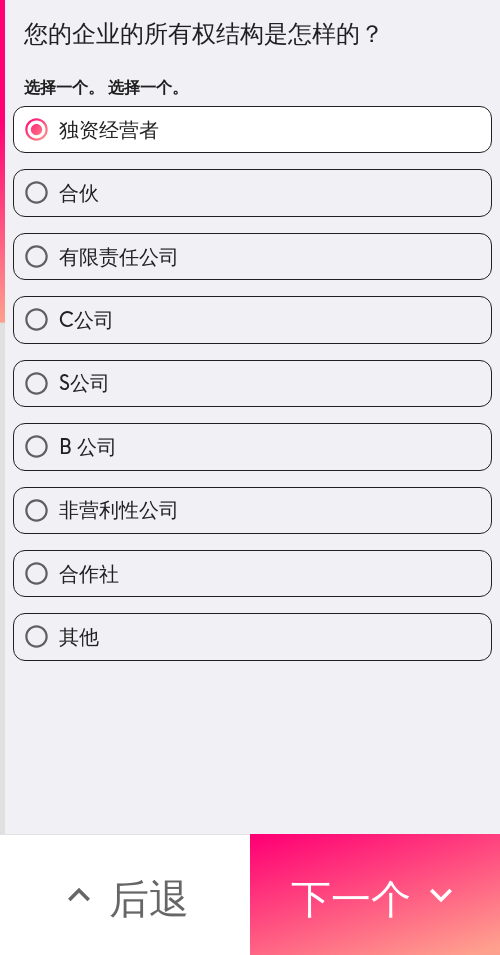 drag, startPoint x: 219, startPoint y: 200, endPoint x: 314, endPoint y: 211, distance: 95.63472 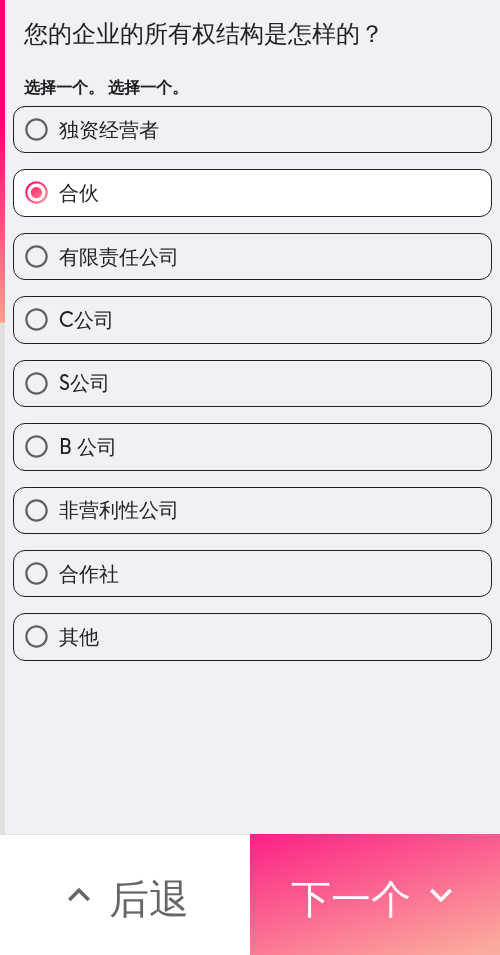 drag, startPoint x: 371, startPoint y: 890, endPoint x: 397, endPoint y: 887, distance: 26.172504 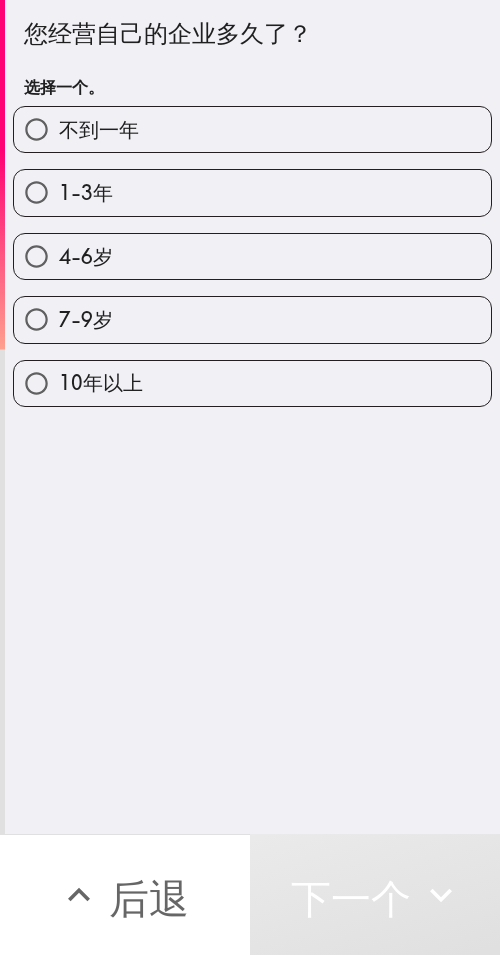 drag, startPoint x: 242, startPoint y: 183, endPoint x: 425, endPoint y: 195, distance: 183.39302 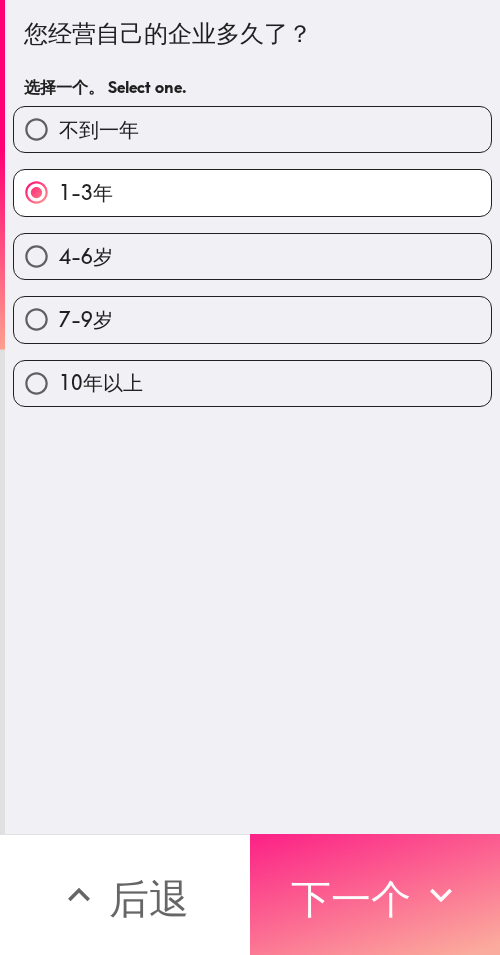 click on "下一个" at bounding box center (351, 898) 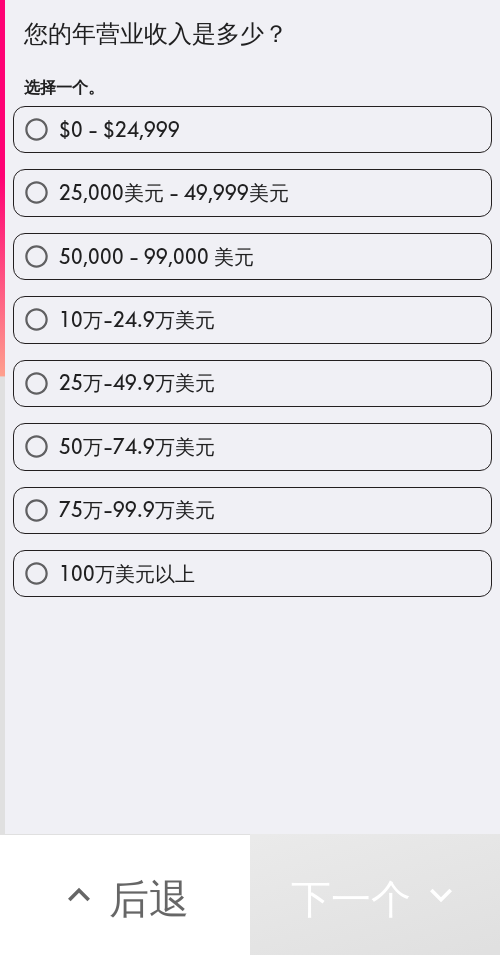 drag, startPoint x: 225, startPoint y: 448, endPoint x: 260, endPoint y: 453, distance: 35.35534 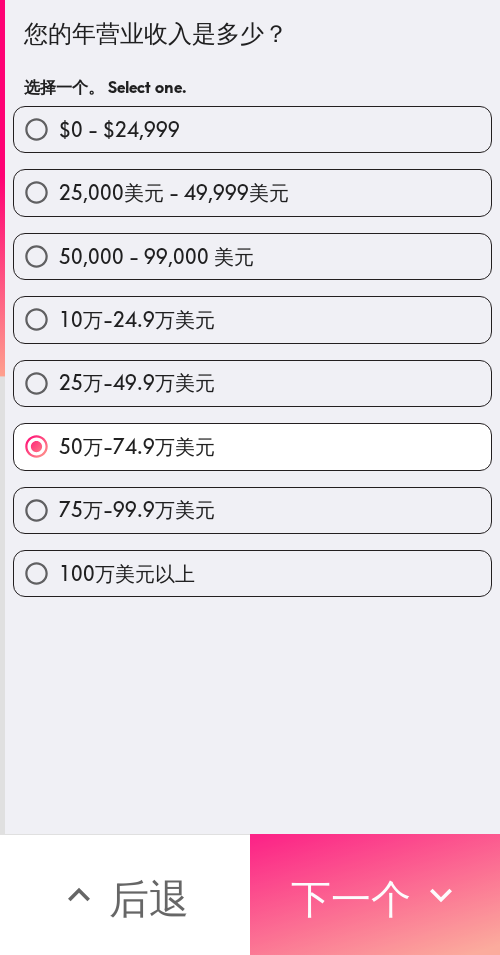 click on "下一个" at bounding box center [351, 898] 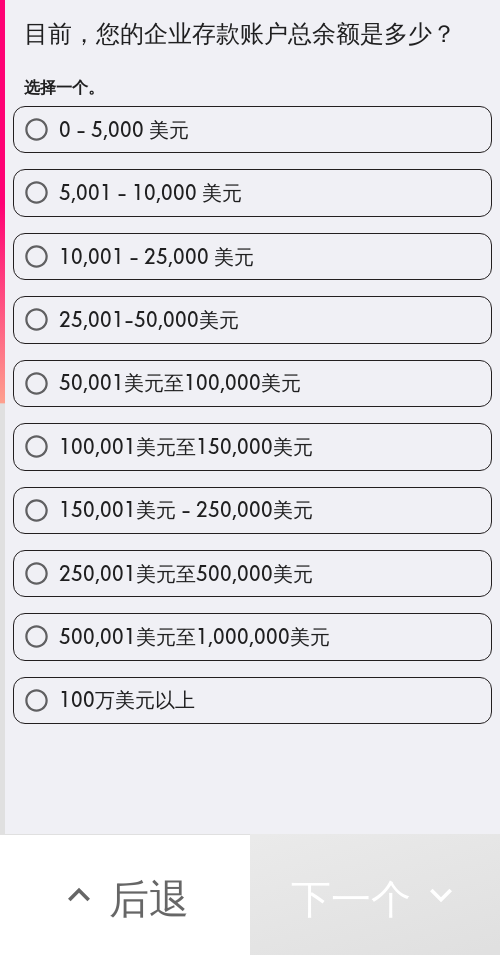 click on "150,001美元 - 250,000美元" at bounding box center [186, 509] 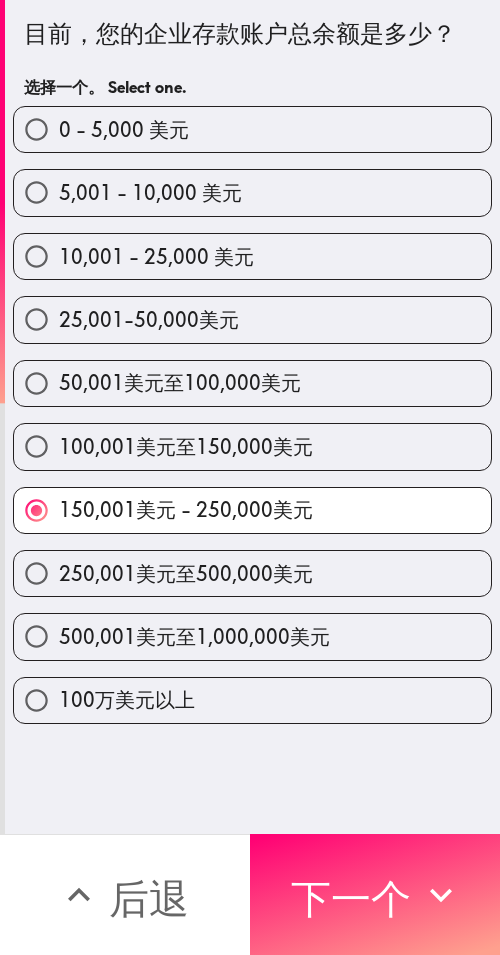 drag, startPoint x: 413, startPoint y: 873, endPoint x: 496, endPoint y: 880, distance: 83.294655 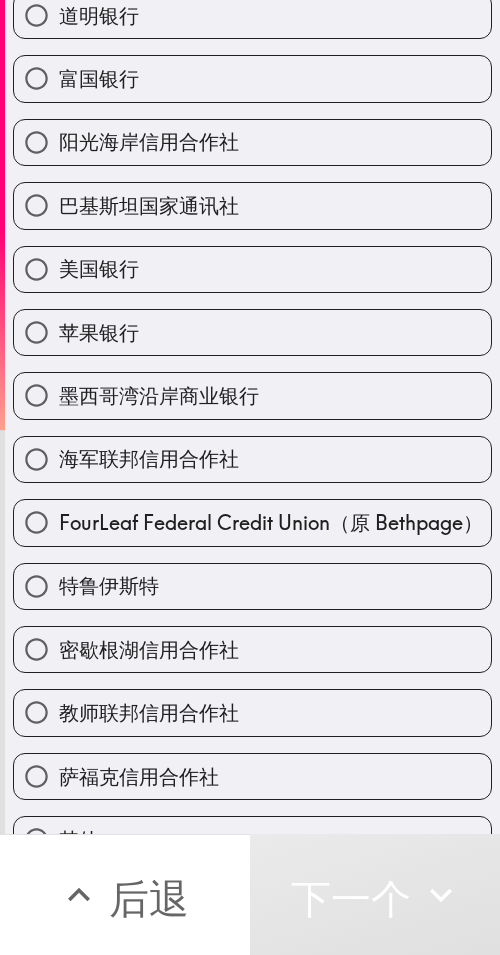 scroll, scrollTop: 0, scrollLeft: 0, axis: both 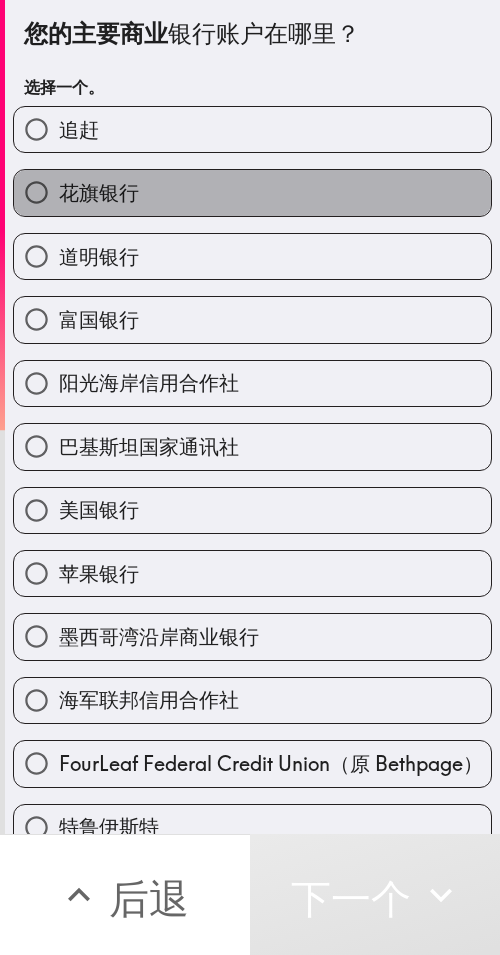 click on "花旗银行" at bounding box center (252, 192) 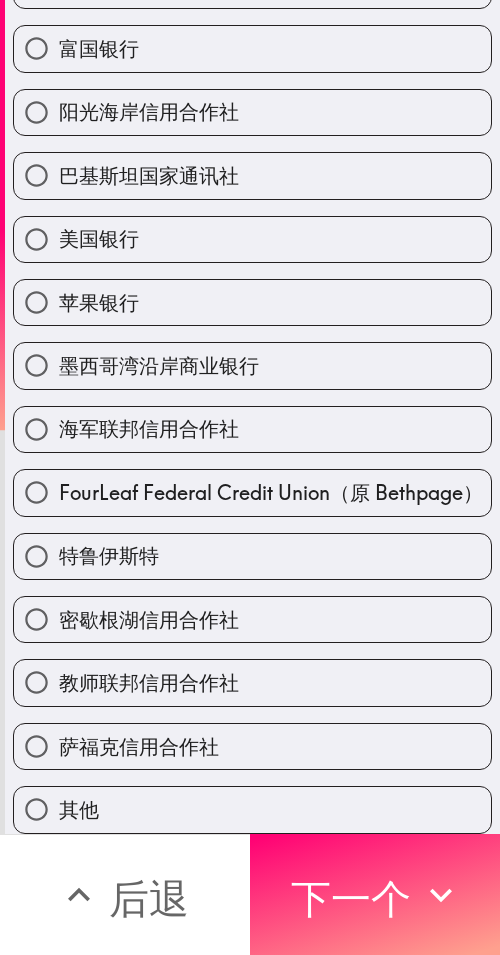 scroll, scrollTop: 296, scrollLeft: 0, axis: vertical 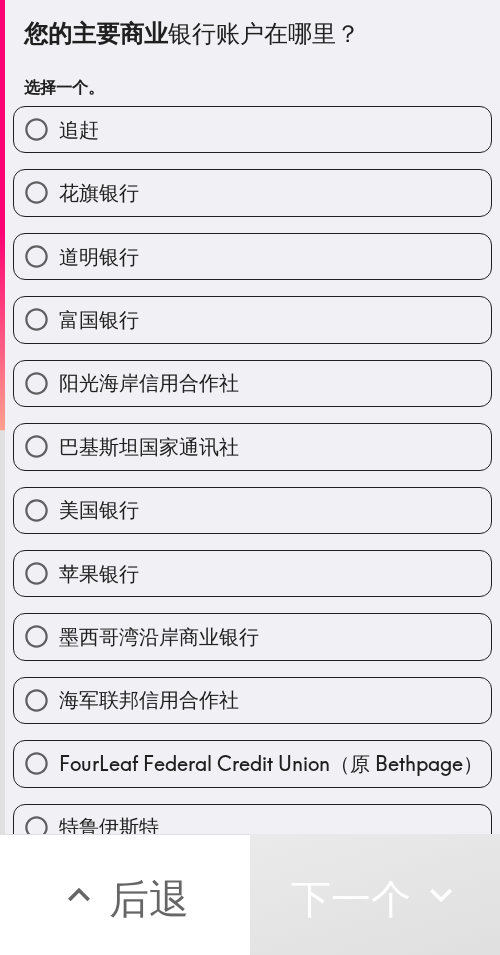click on "花旗银行" at bounding box center (252, 192) 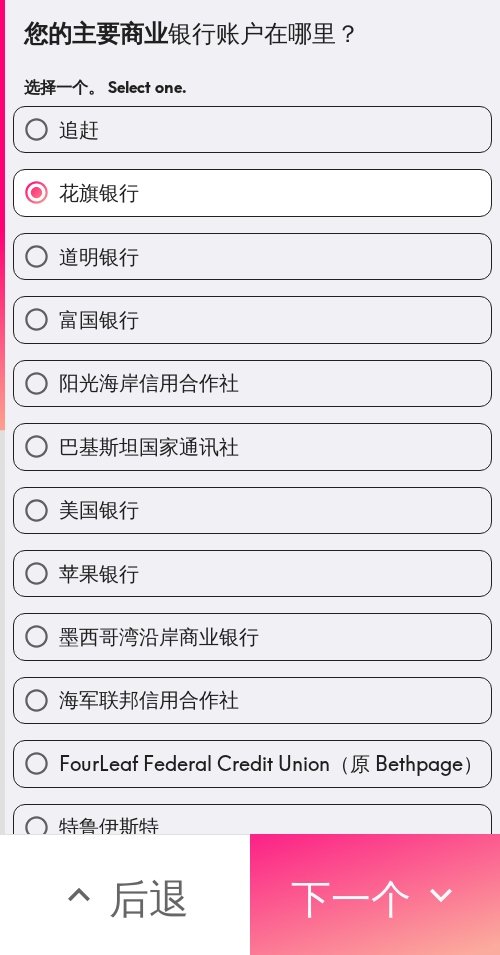 drag, startPoint x: 412, startPoint y: 898, endPoint x: 359, endPoint y: 830, distance: 86.21485 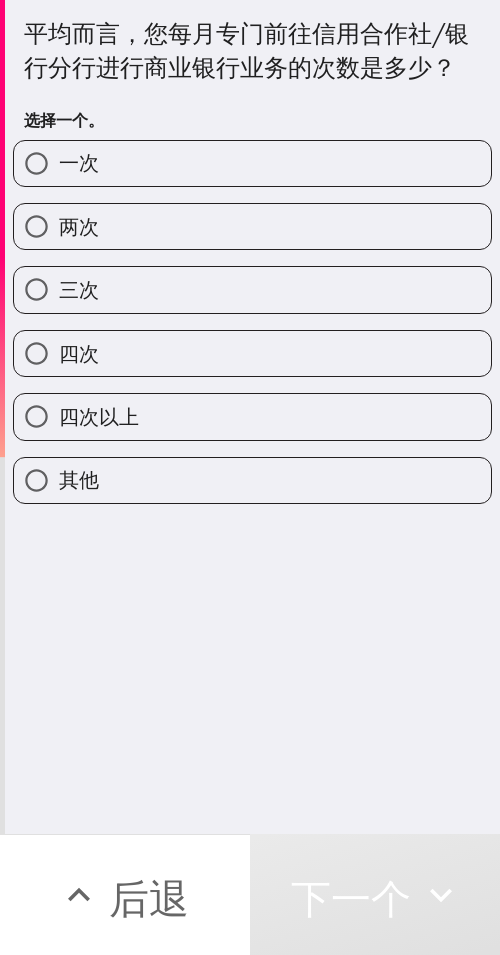 drag, startPoint x: 275, startPoint y: 328, endPoint x: 496, endPoint y: 375, distance: 225.94247 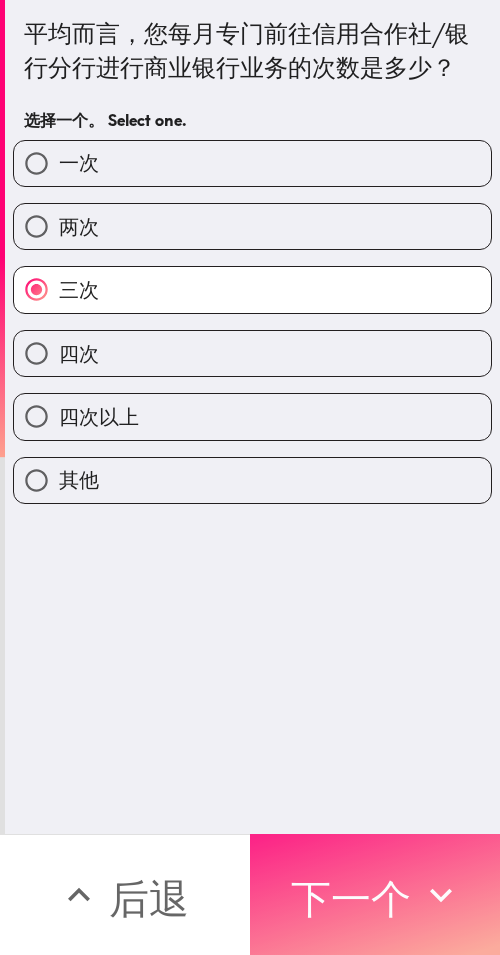 click on "下一个" at bounding box center (351, 895) 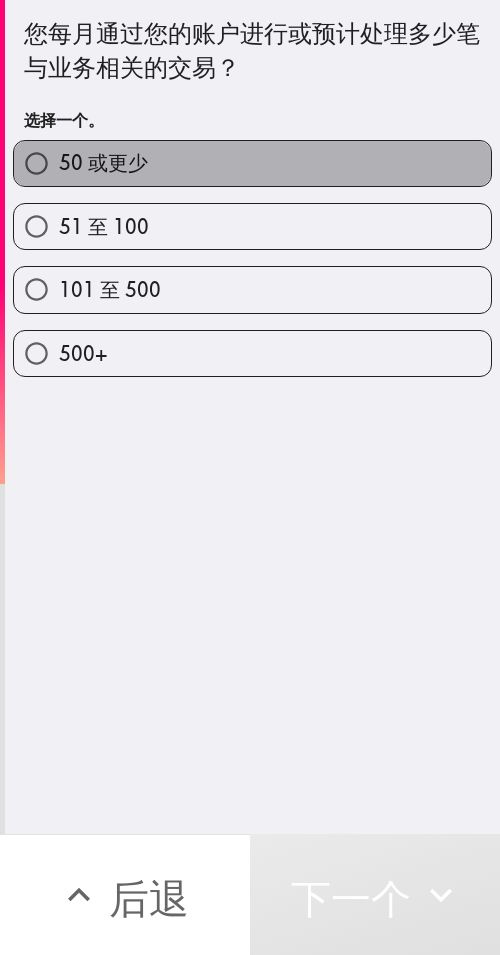 drag, startPoint x: 272, startPoint y: 155, endPoint x: 415, endPoint y: 172, distance: 144.00694 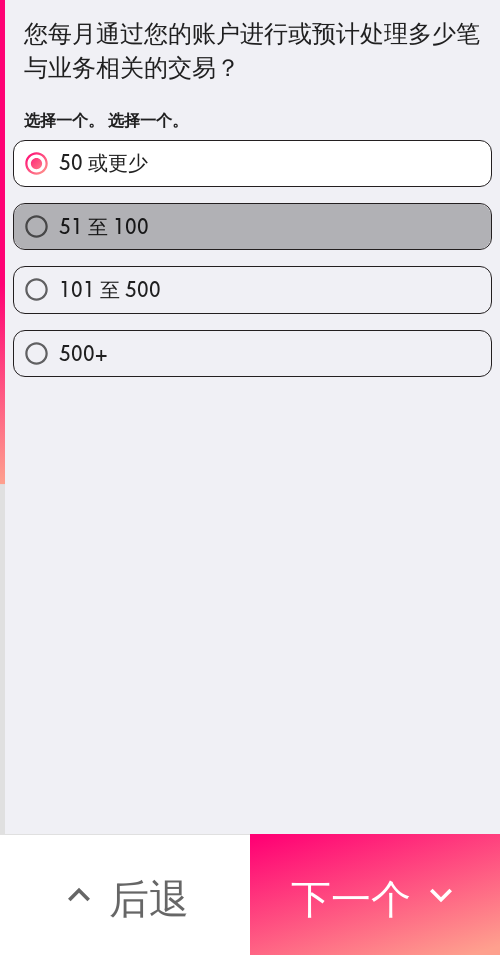 click on "51 至 100" at bounding box center (252, 226) 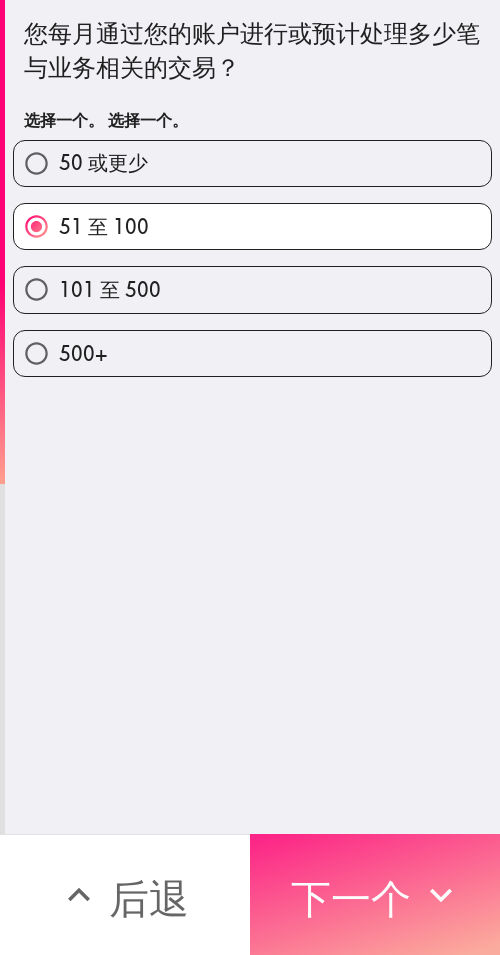 click on "下一个" at bounding box center (351, 898) 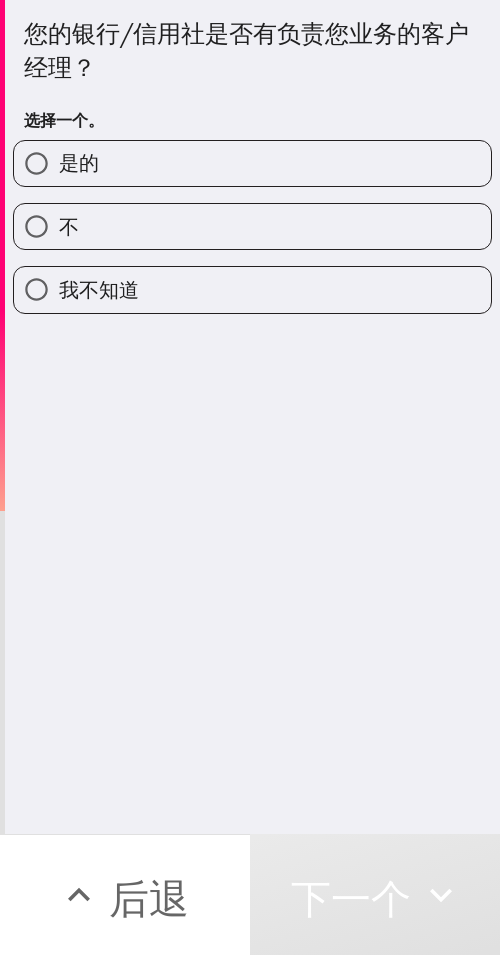 click on "是的" at bounding box center [252, 163] 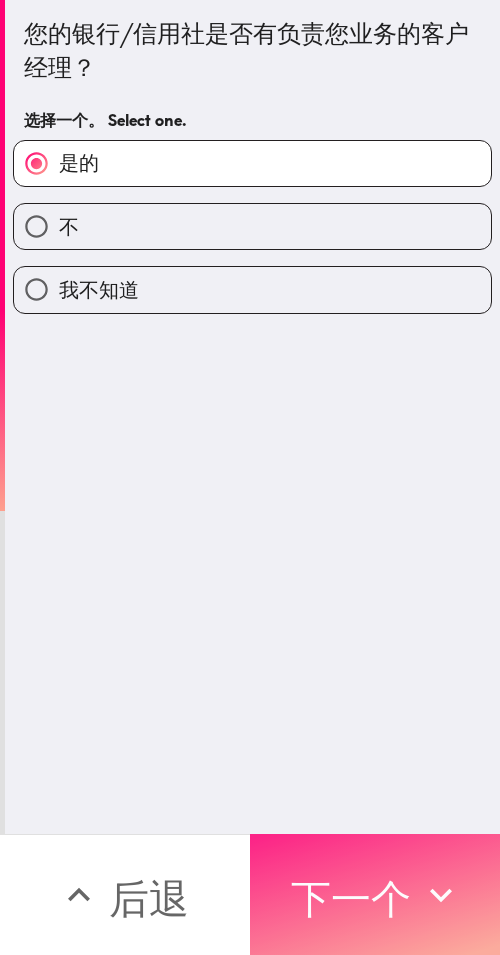 click on "下一个" at bounding box center [351, 895] 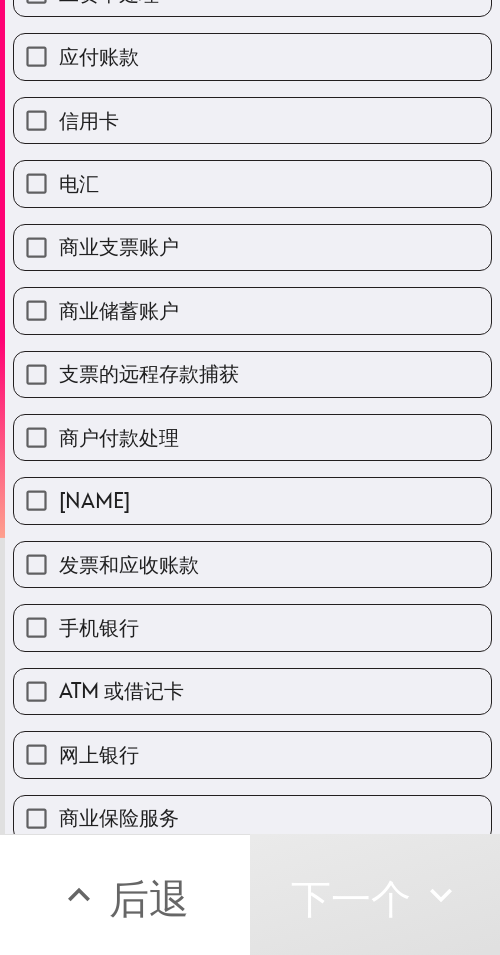 scroll, scrollTop: 353, scrollLeft: 0, axis: vertical 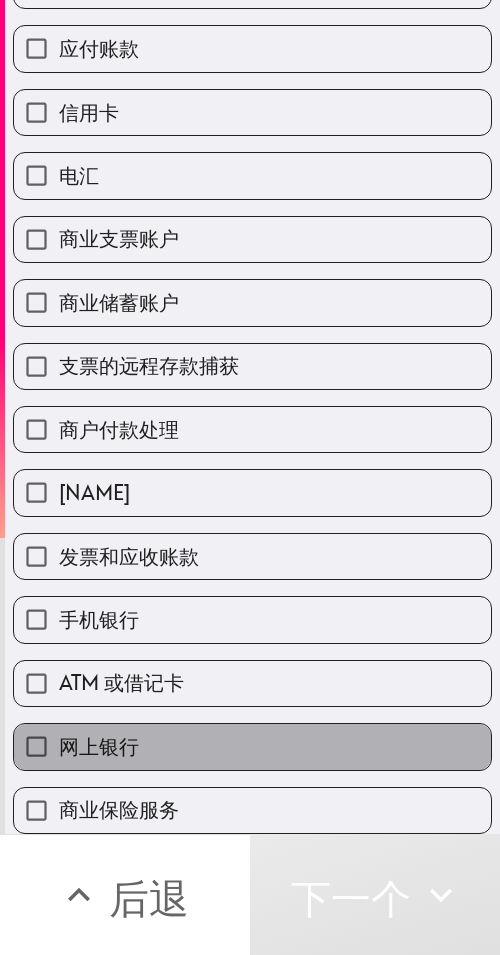 click on "网上银行" at bounding box center (252, 746) 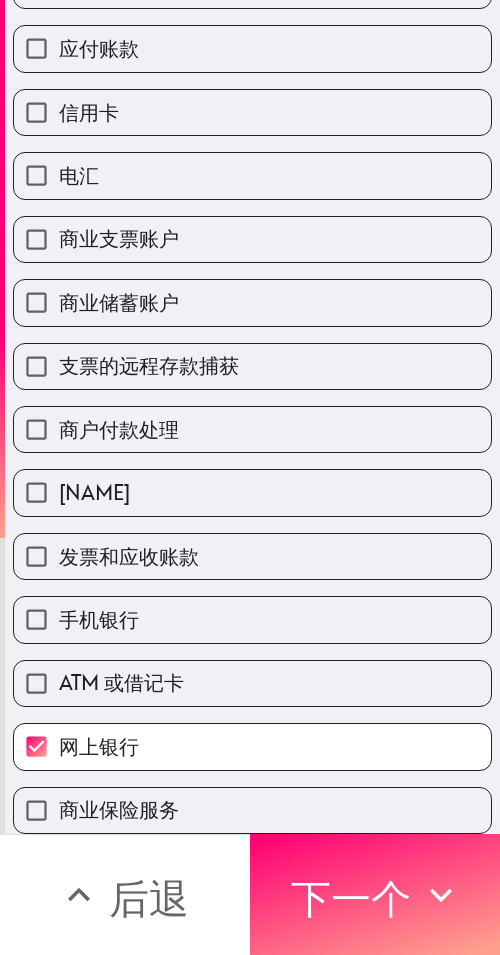 click on "商业储蓄账户" at bounding box center [252, 302] 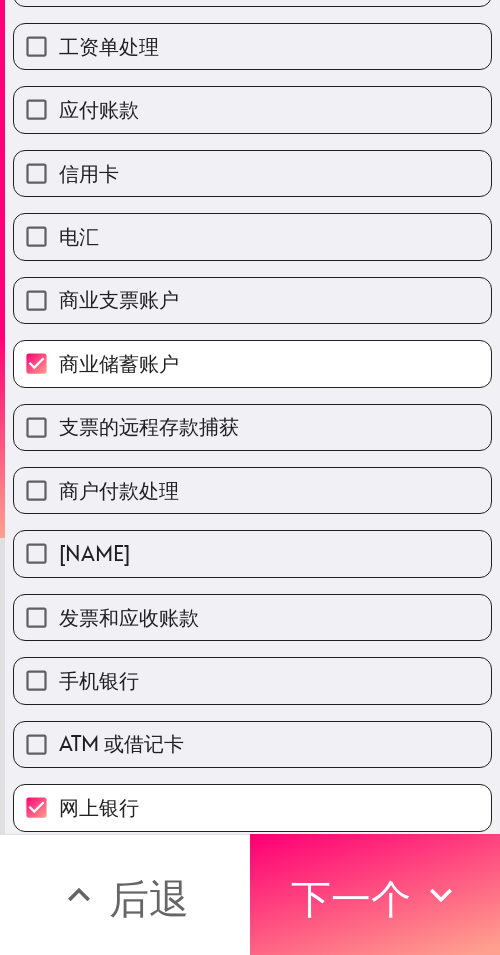 scroll, scrollTop: 0, scrollLeft: 0, axis: both 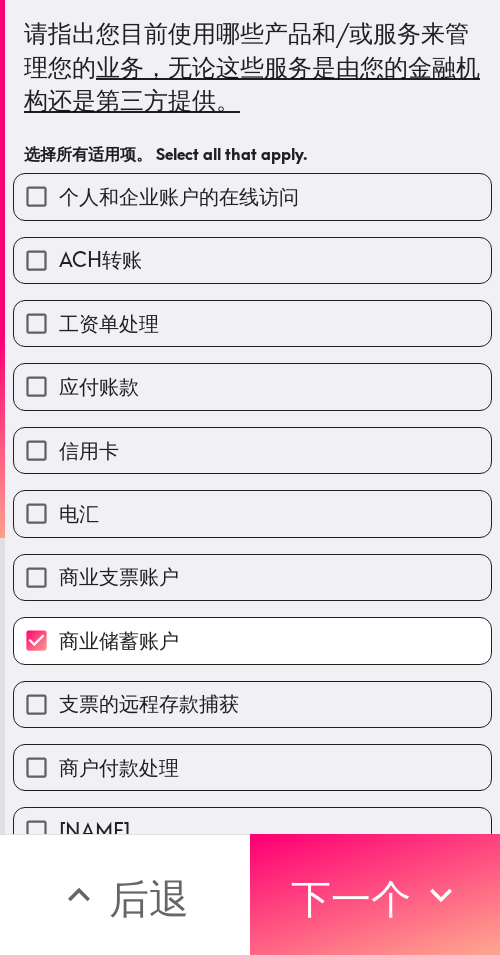 click on "应付账款" at bounding box center (252, 386) 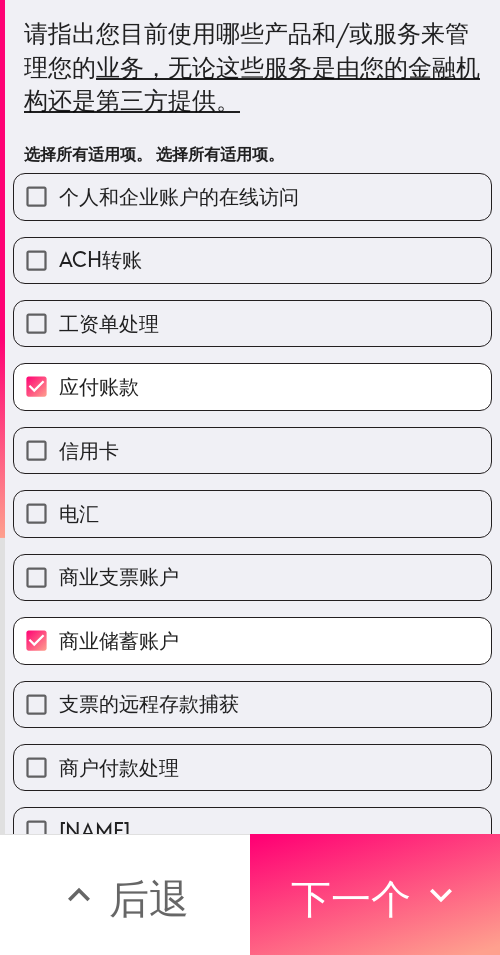 click on "工资单处理" at bounding box center (252, 323) 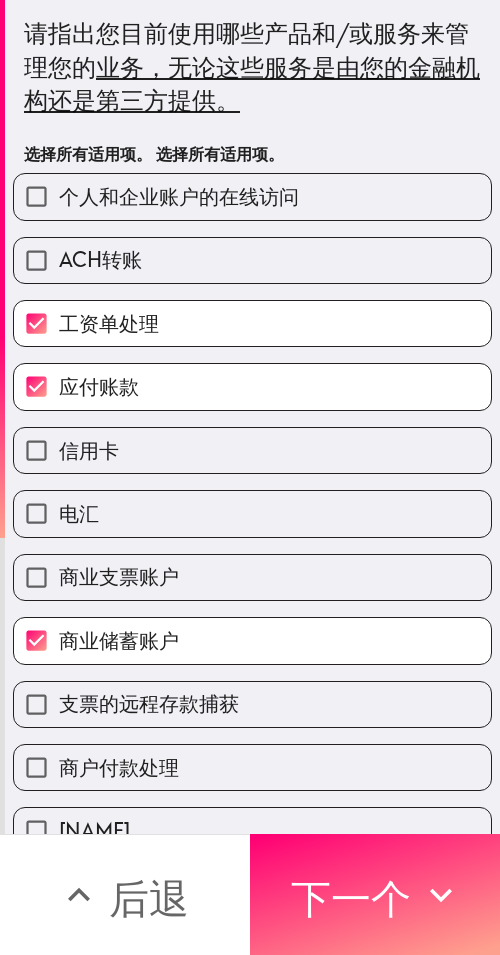 click on "信用卡" at bounding box center [252, 450] 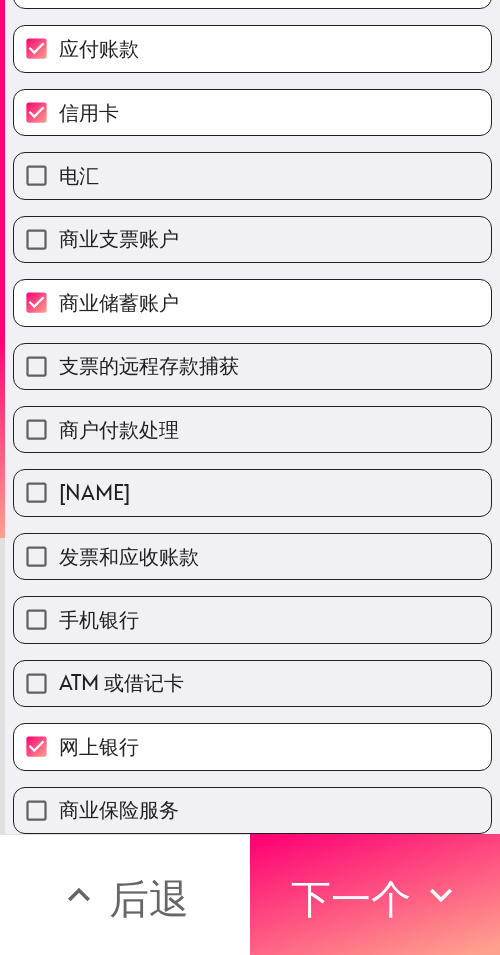 scroll, scrollTop: 353, scrollLeft: 0, axis: vertical 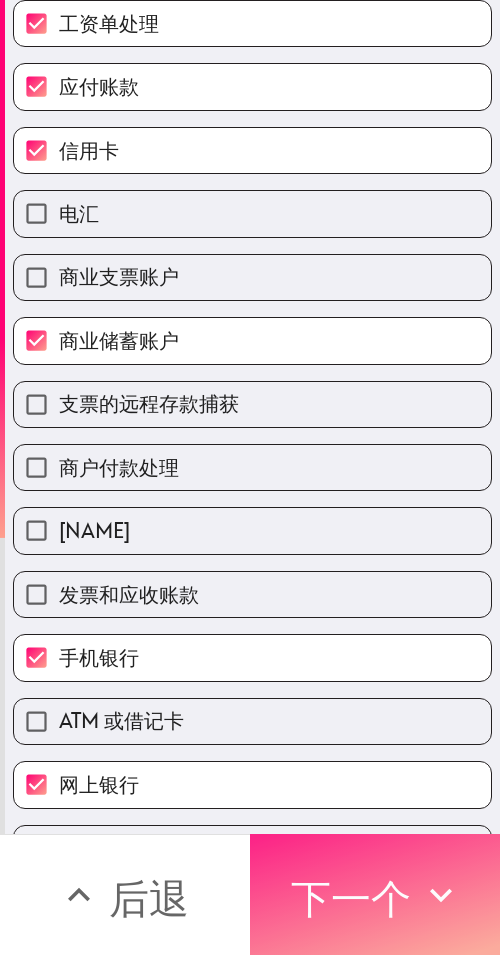 drag, startPoint x: 431, startPoint y: 890, endPoint x: 408, endPoint y: 839, distance: 55.946404 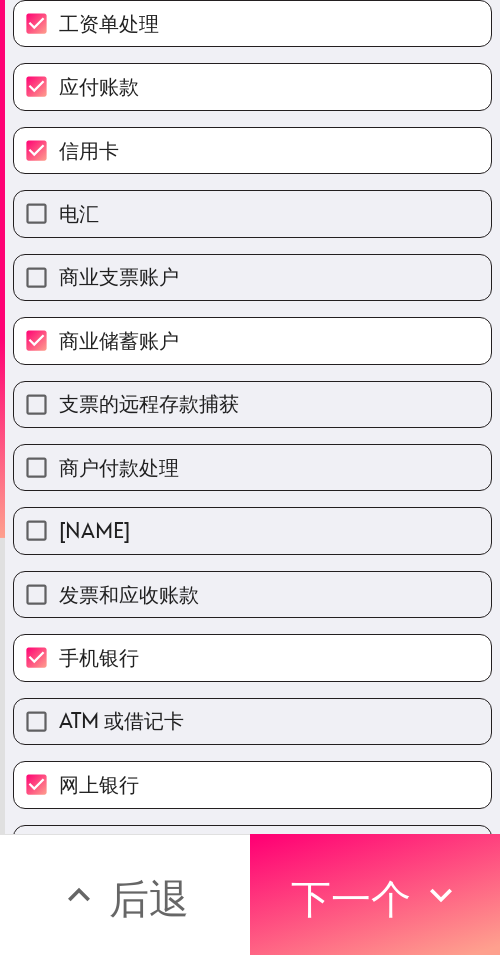scroll, scrollTop: 0, scrollLeft: 0, axis: both 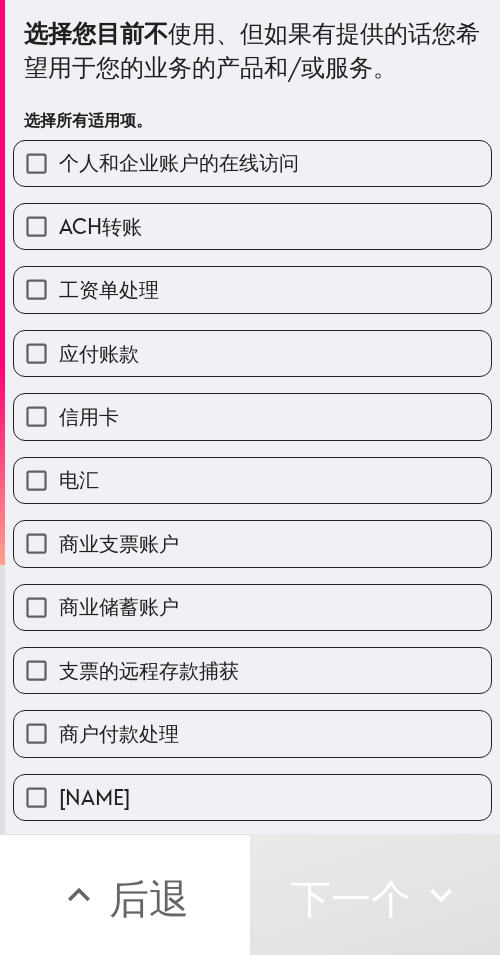 click on "个人和企业账户的在线访问" at bounding box center [179, 162] 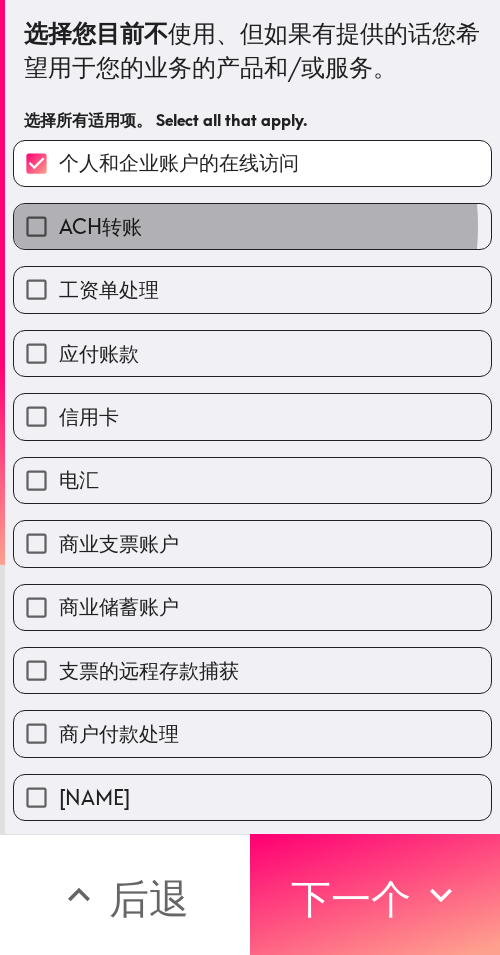 click on "ACH转账" at bounding box center (252, 226) 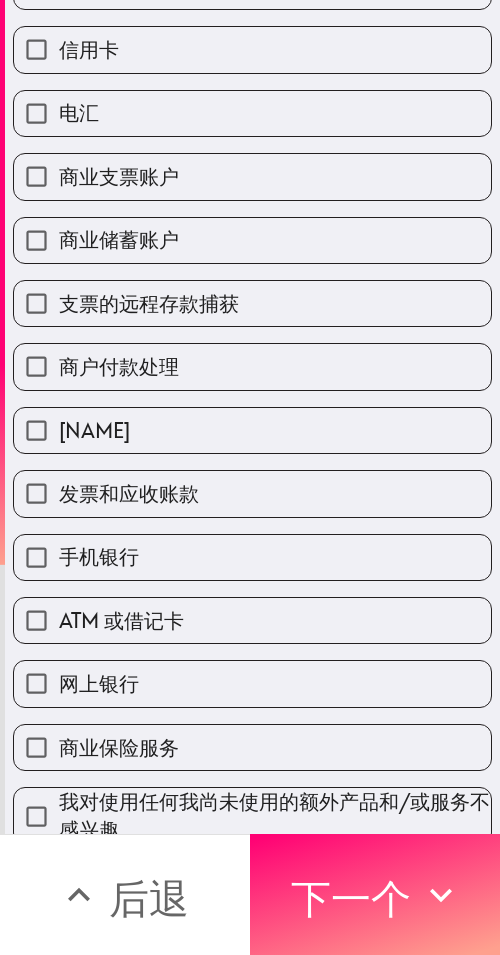 scroll, scrollTop: 393, scrollLeft: 0, axis: vertical 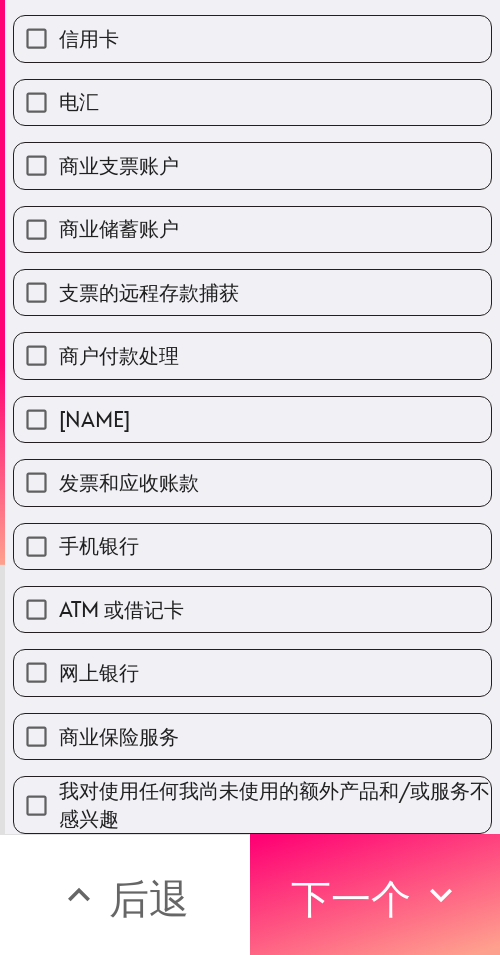 click on "ATM 或借记卡" at bounding box center [252, 609] 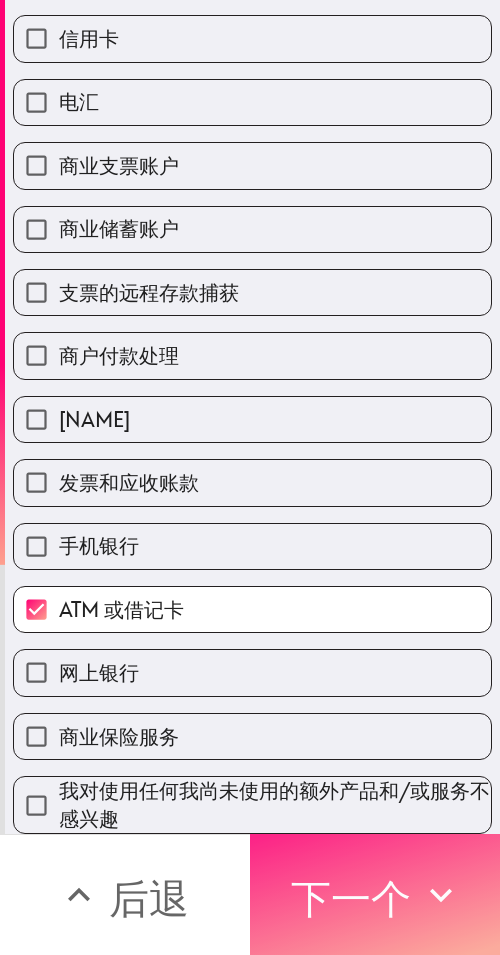 click on "下一个" at bounding box center (375, 894) 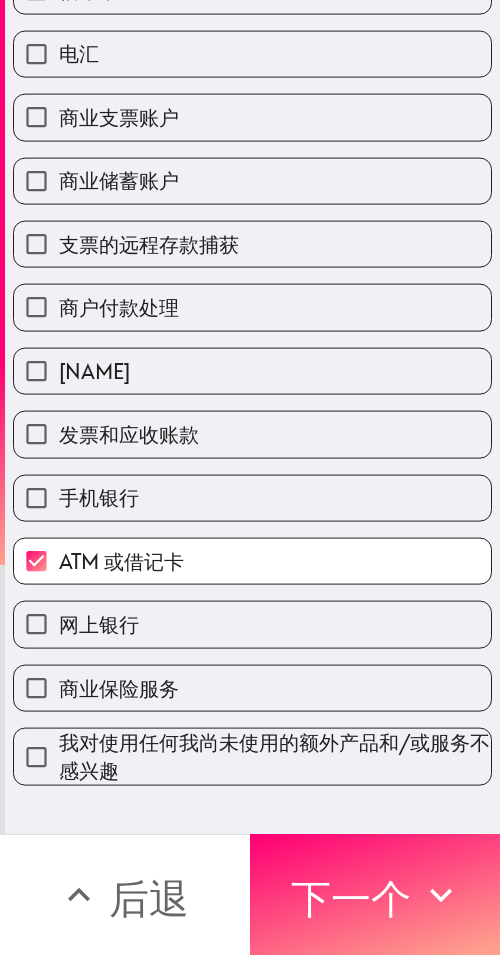 scroll, scrollTop: 0, scrollLeft: 0, axis: both 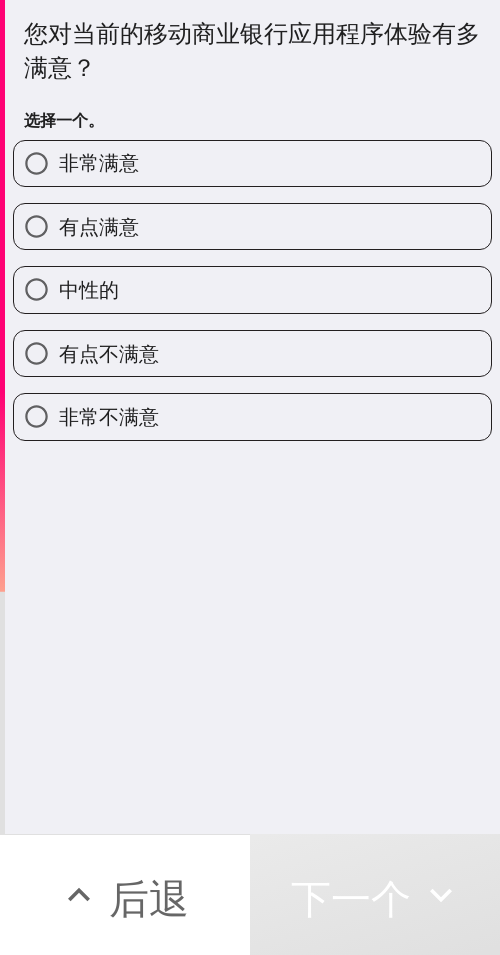 drag, startPoint x: 227, startPoint y: 170, endPoint x: 492, endPoint y: 167, distance: 265.01697 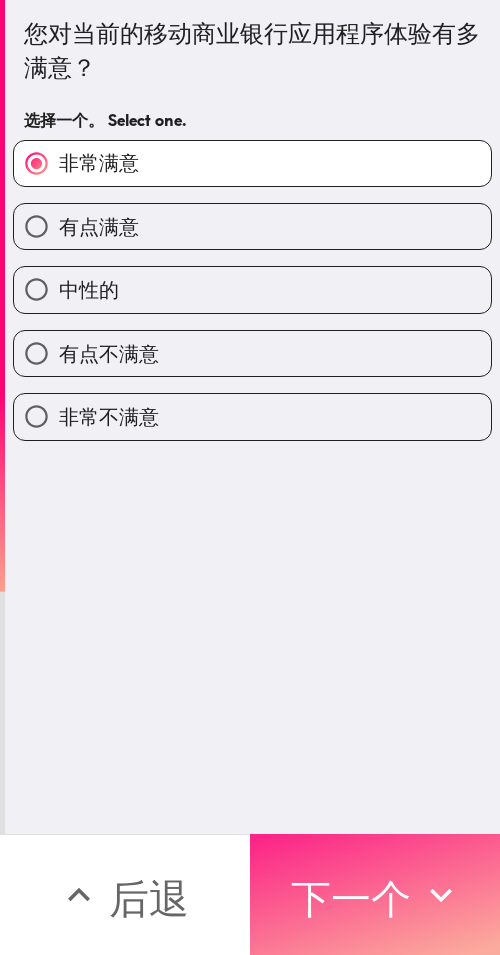drag, startPoint x: 364, startPoint y: 865, endPoint x: 387, endPoint y: 866, distance: 23.021729 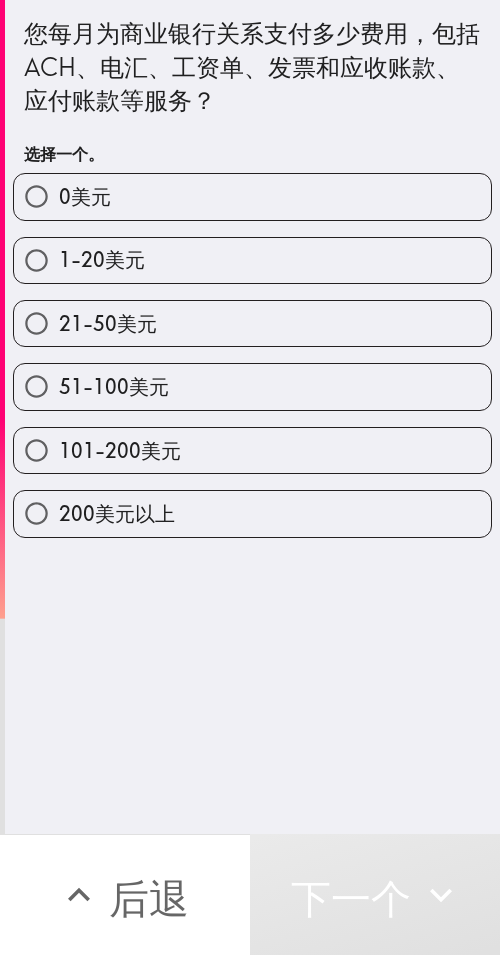 drag, startPoint x: 166, startPoint y: 390, endPoint x: 499, endPoint y: 363, distance: 334.0928 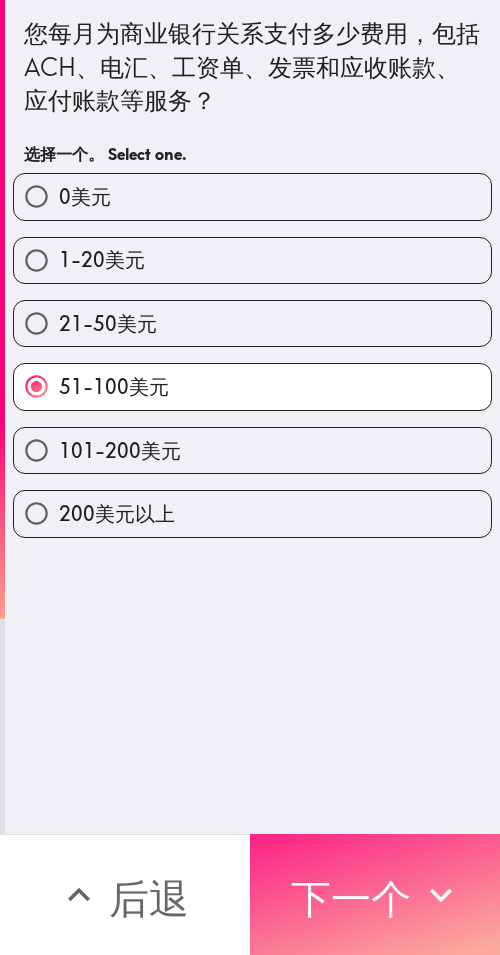 click on "下一个" at bounding box center (351, 898) 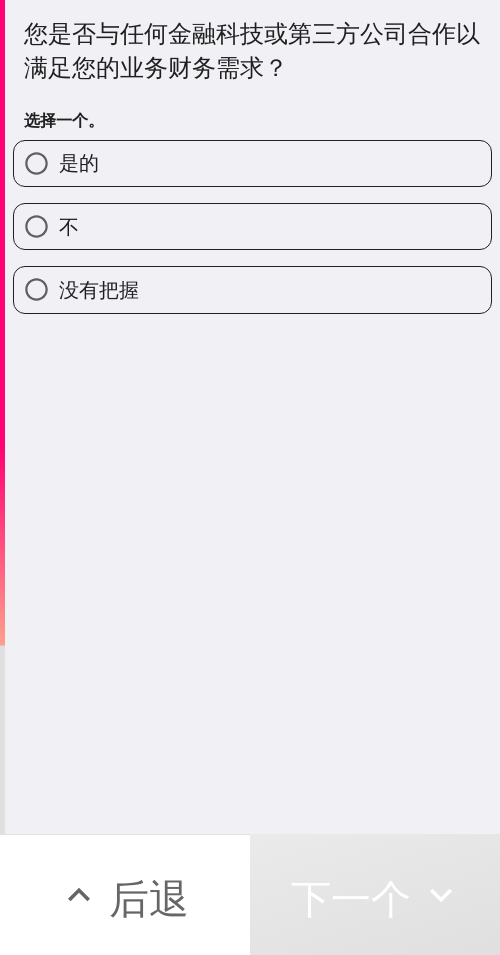 click on "不" at bounding box center [252, 226] 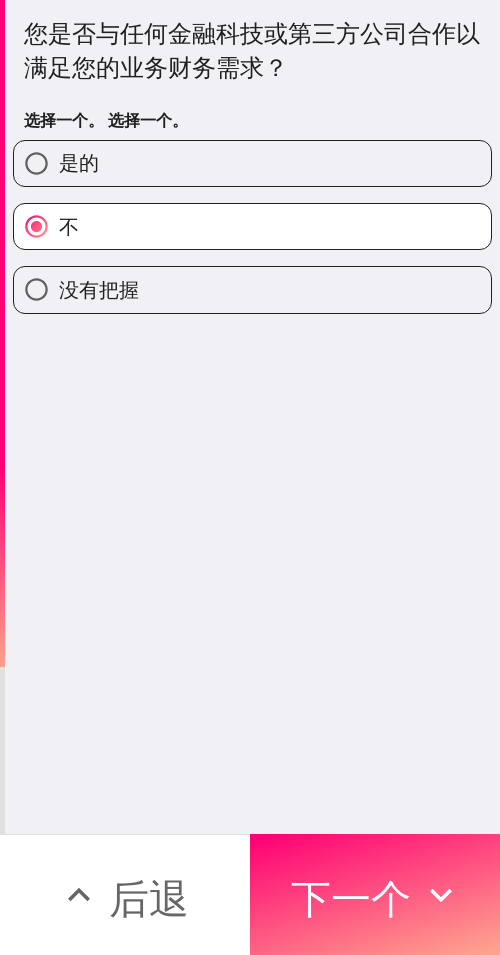 drag, startPoint x: 212, startPoint y: 139, endPoint x: 244, endPoint y: 156, distance: 36.23534 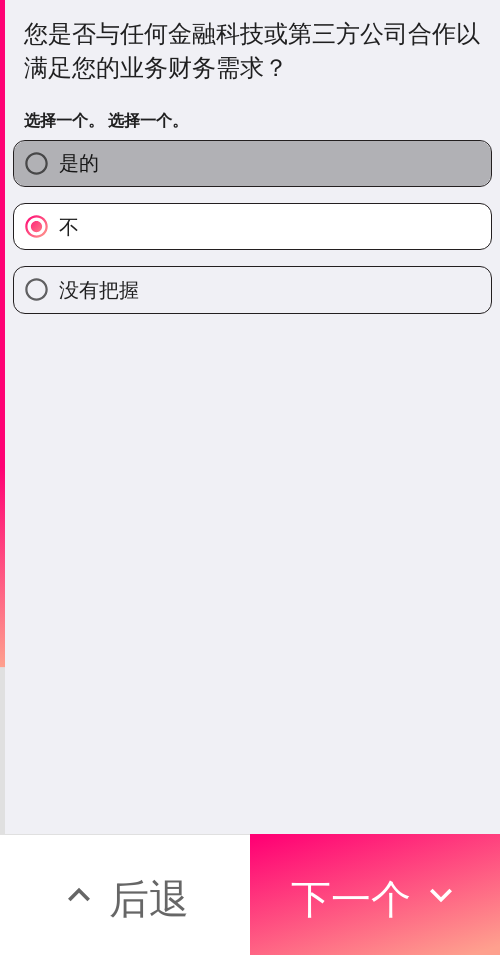 click on "是的" at bounding box center [252, 163] 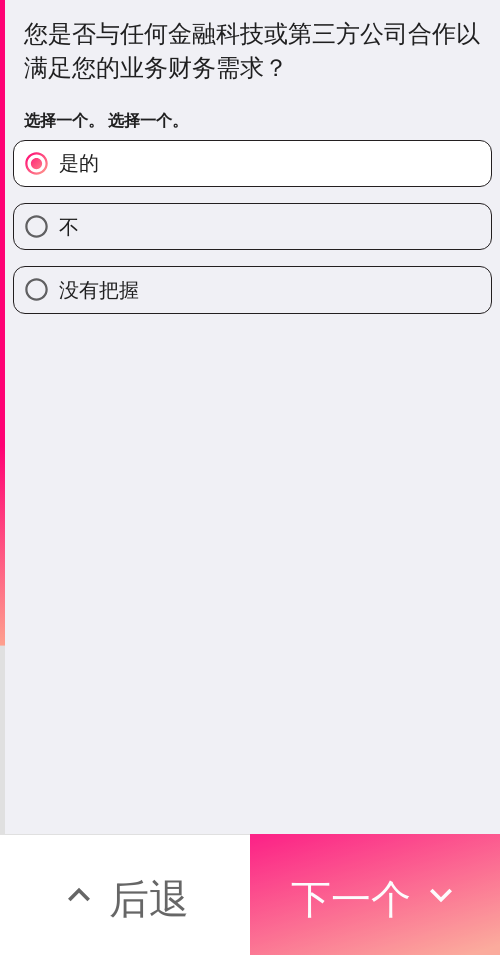 click on "下一个" at bounding box center [375, 894] 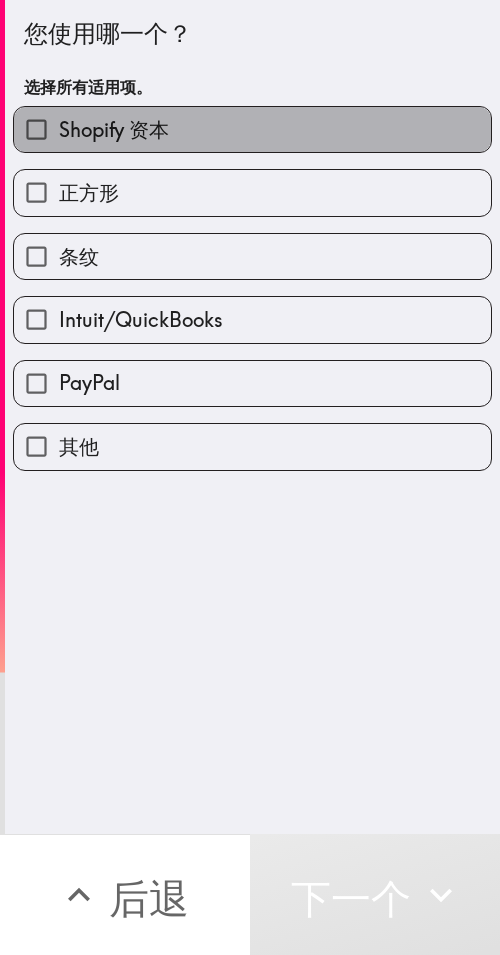 click on "Shopify 资本" at bounding box center [252, 129] 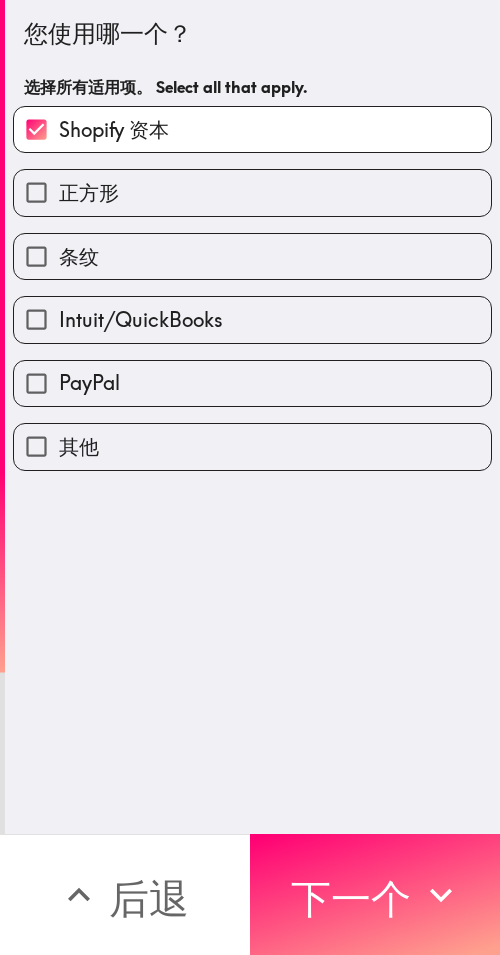 click on "PayPal" at bounding box center [252, 383] 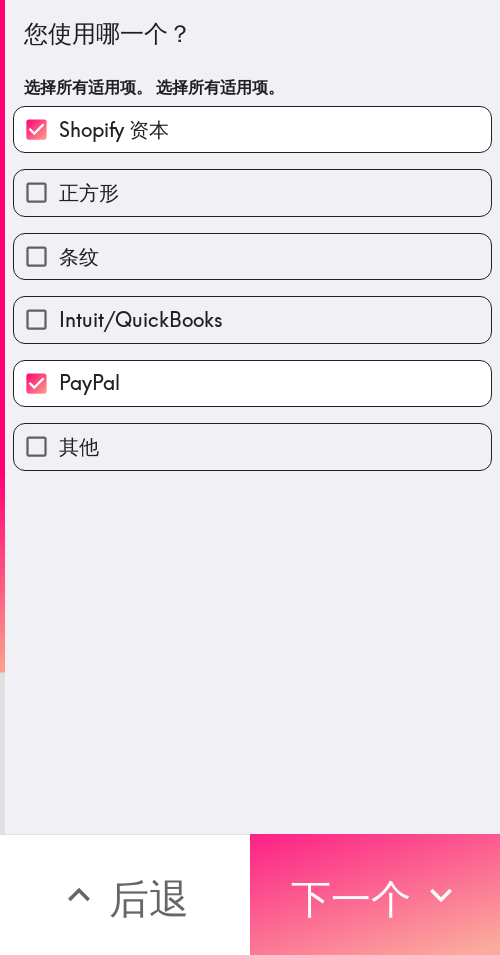 drag, startPoint x: 344, startPoint y: 857, endPoint x: 498, endPoint y: 858, distance: 154.00325 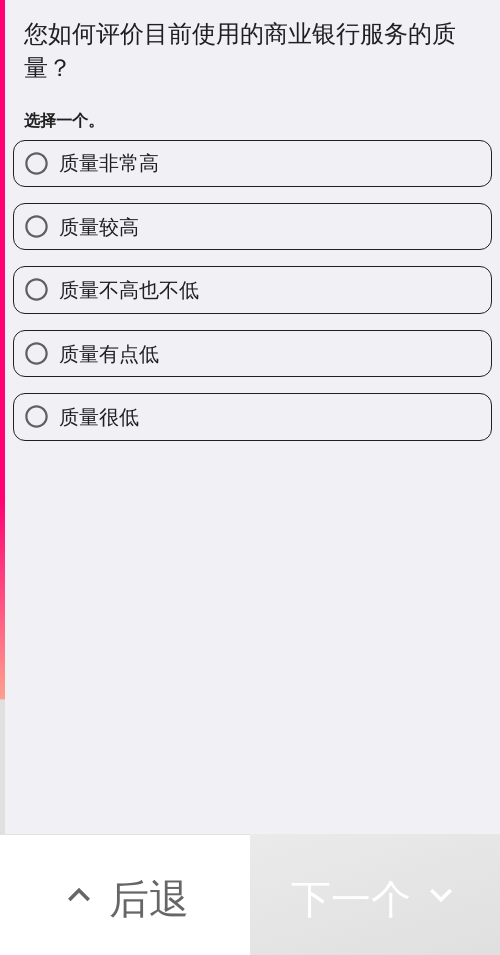 click on "质量非常高" at bounding box center [252, 163] 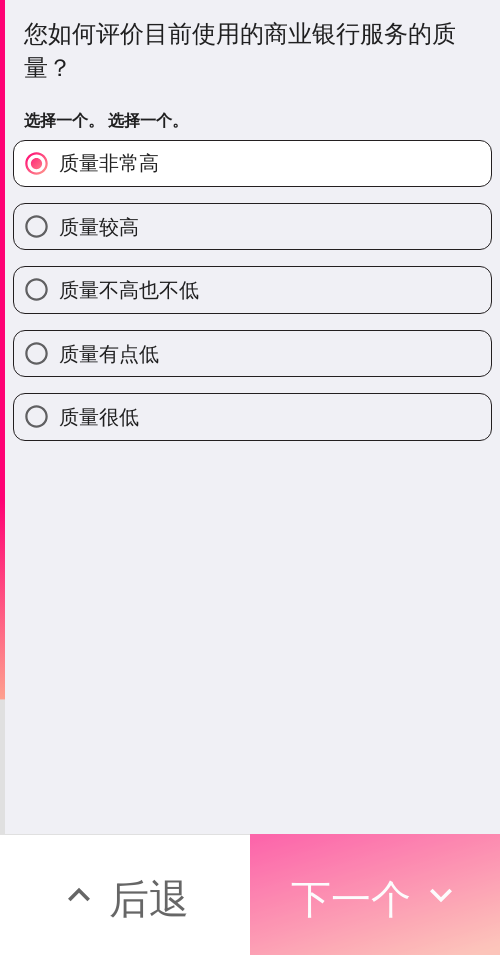drag, startPoint x: 364, startPoint y: 917, endPoint x: 377, endPoint y: 909, distance: 15.264338 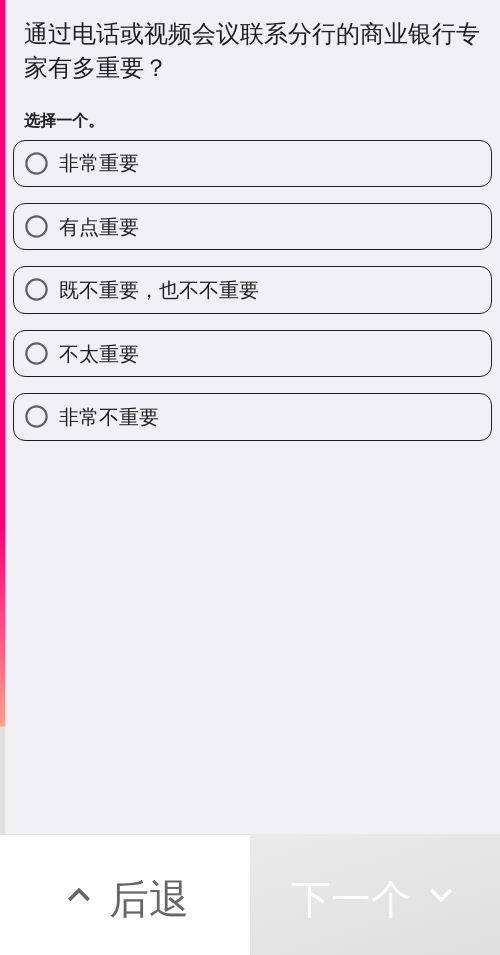 drag, startPoint x: 355, startPoint y: 239, endPoint x: 342, endPoint y: 379, distance: 140.60228 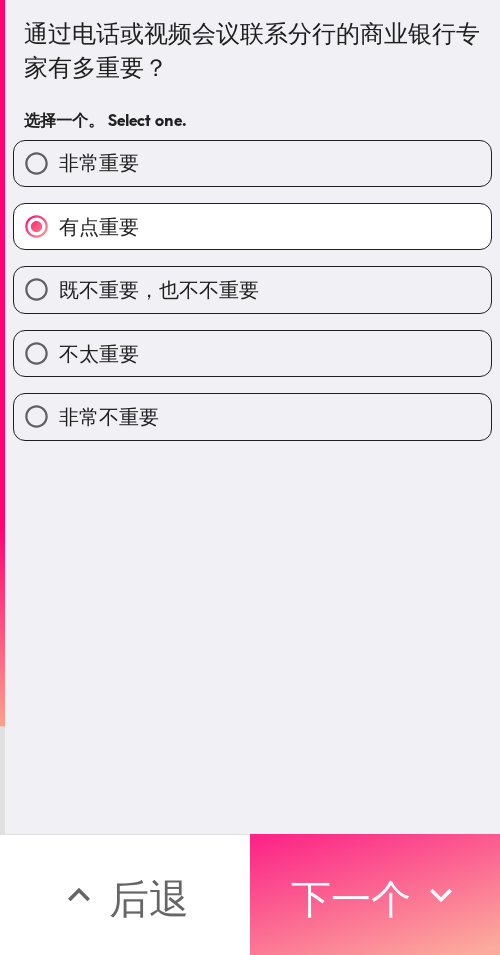 click on "下一个" at bounding box center (351, 898) 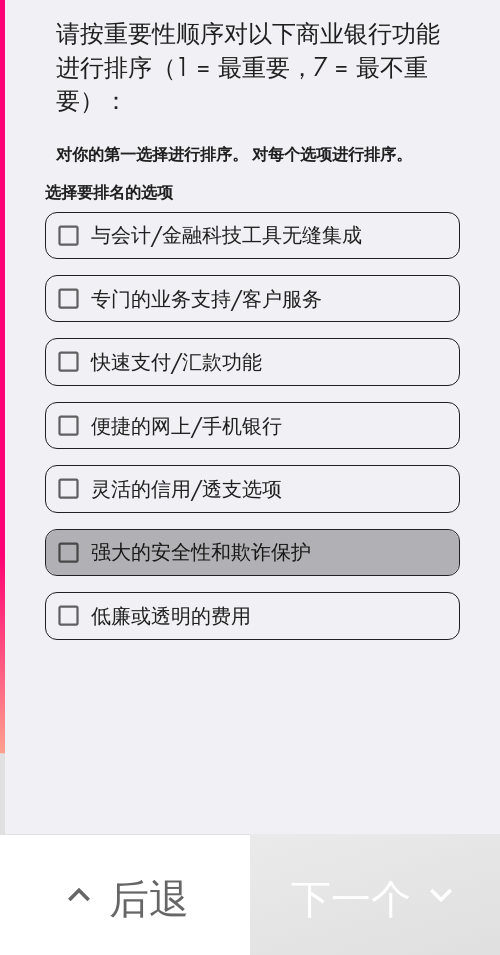 click on "强大的安全性和欺诈保护" at bounding box center (252, 552) 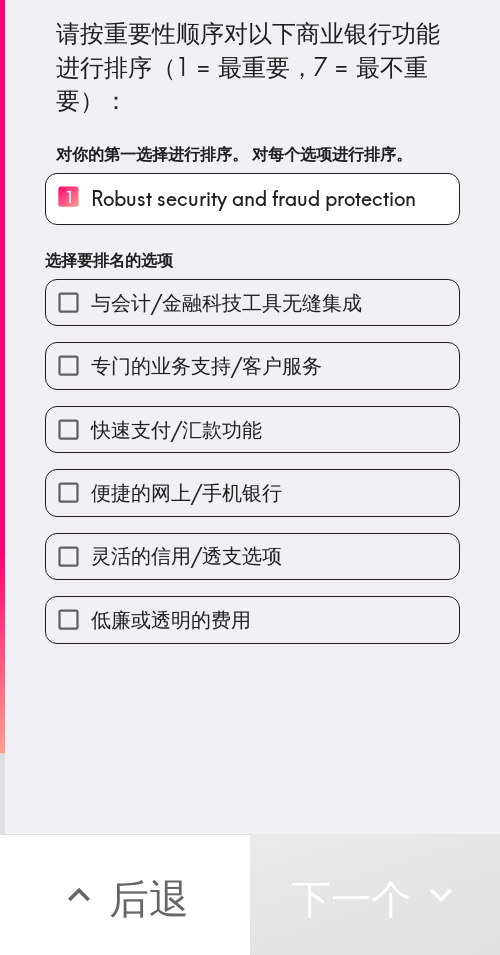 click on "快速支付/汇款功能" at bounding box center [176, 429] 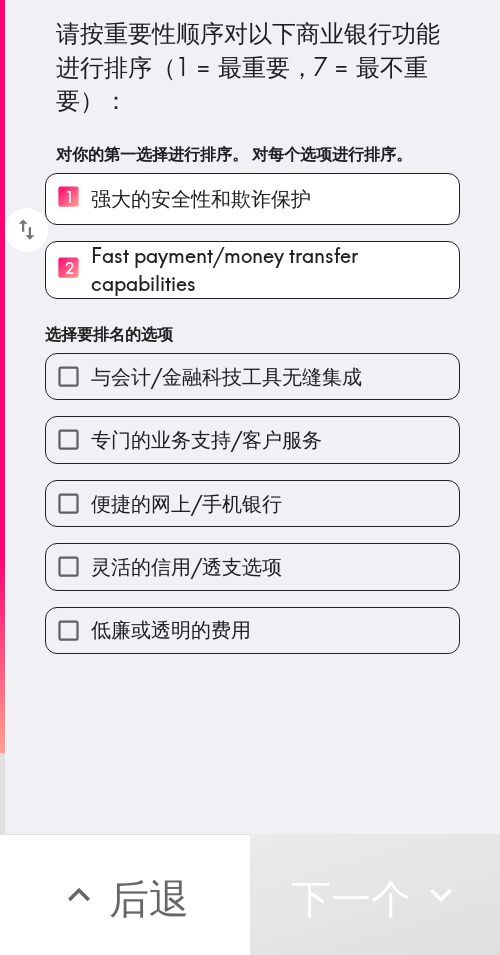 click on "与会计/金融科技工具无缝集成" at bounding box center [252, 376] 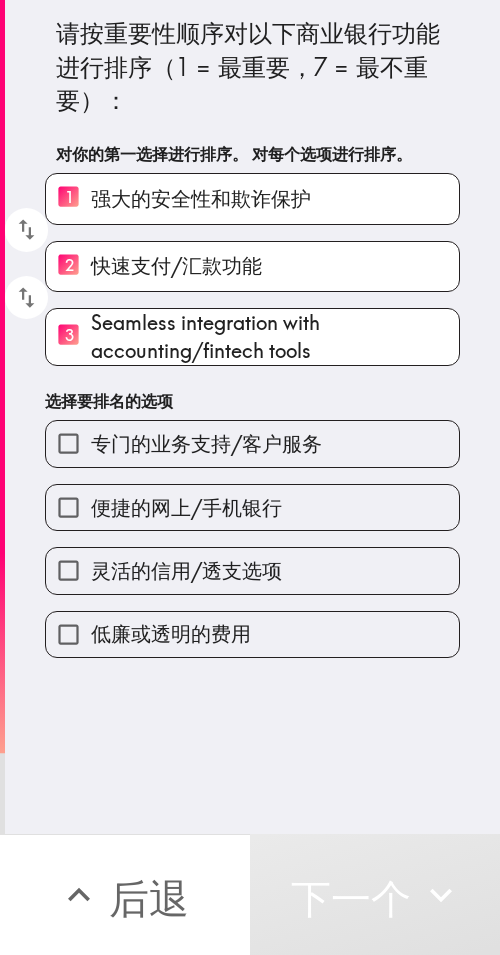 click on "便捷的网上/手机银行" at bounding box center (244, 499) 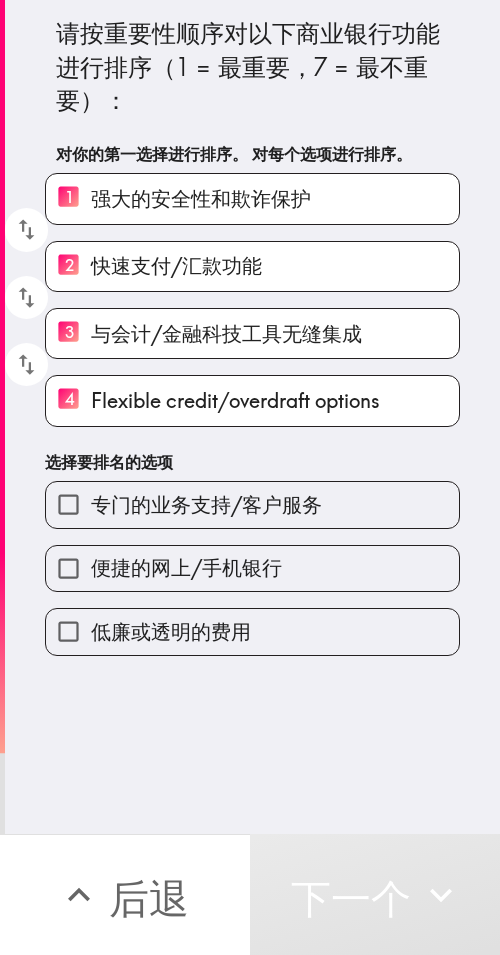 drag, startPoint x: 290, startPoint y: 631, endPoint x: 284, endPoint y: 566, distance: 65.27634 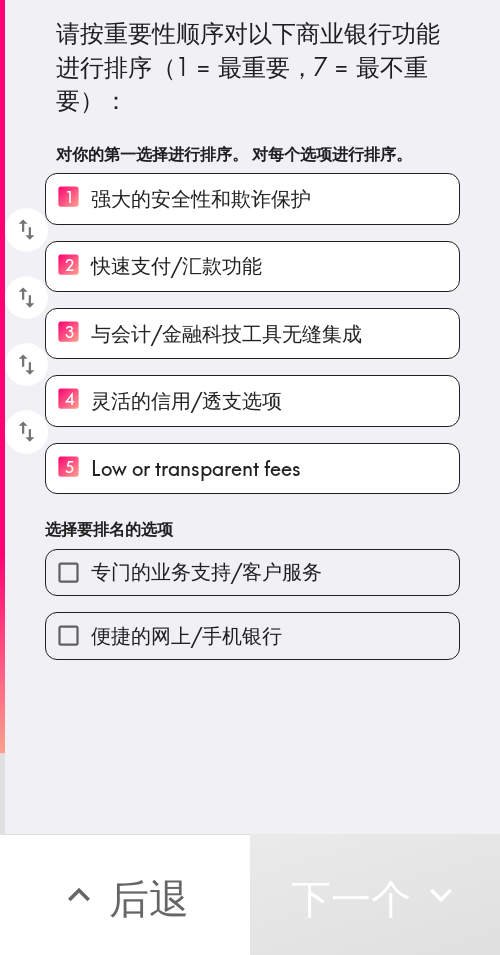drag, startPoint x: 244, startPoint y: 578, endPoint x: 281, endPoint y: 615, distance: 52.3259 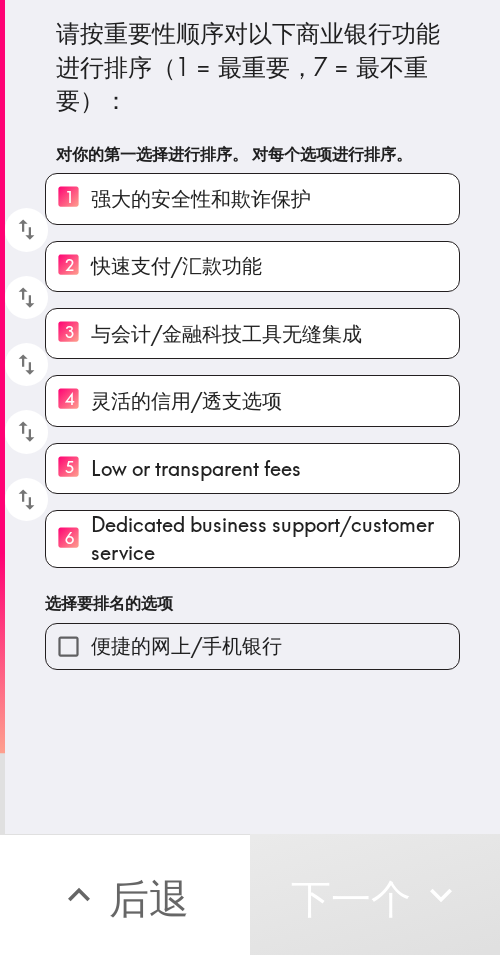 drag, startPoint x: 279, startPoint y: 640, endPoint x: 459, endPoint y: 616, distance: 181.59296 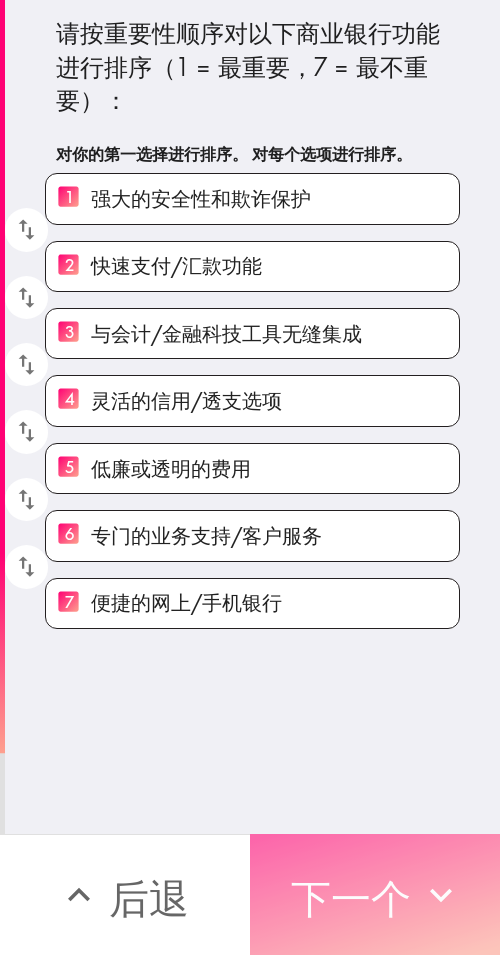 drag, startPoint x: 395, startPoint y: 843, endPoint x: 431, endPoint y: 862, distance: 40.706264 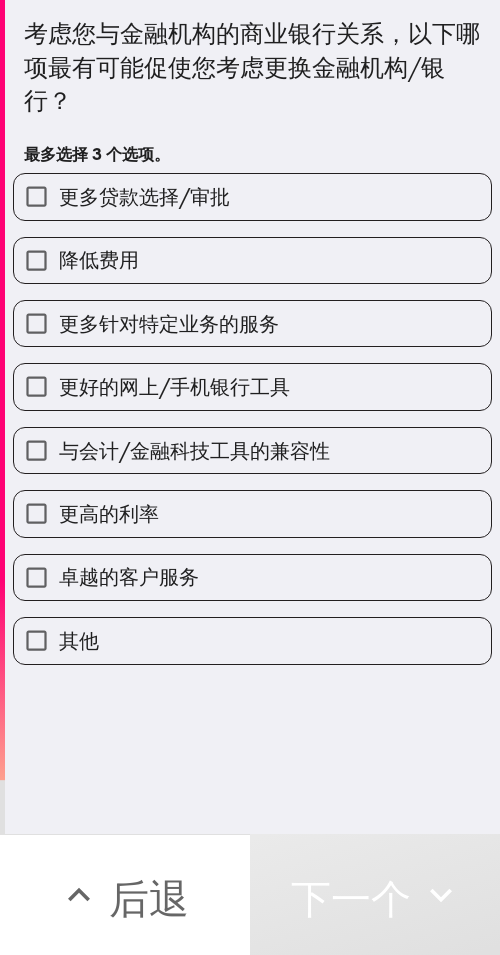 drag, startPoint x: 169, startPoint y: 464, endPoint x: 169, endPoint y: 385, distance: 79 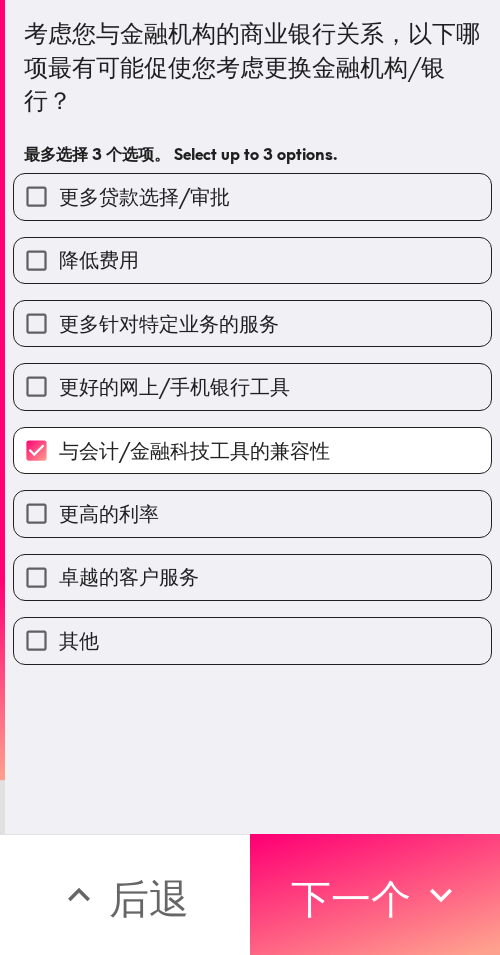 drag, startPoint x: 163, startPoint y: 354, endPoint x: 157, endPoint y: 267, distance: 87.20665 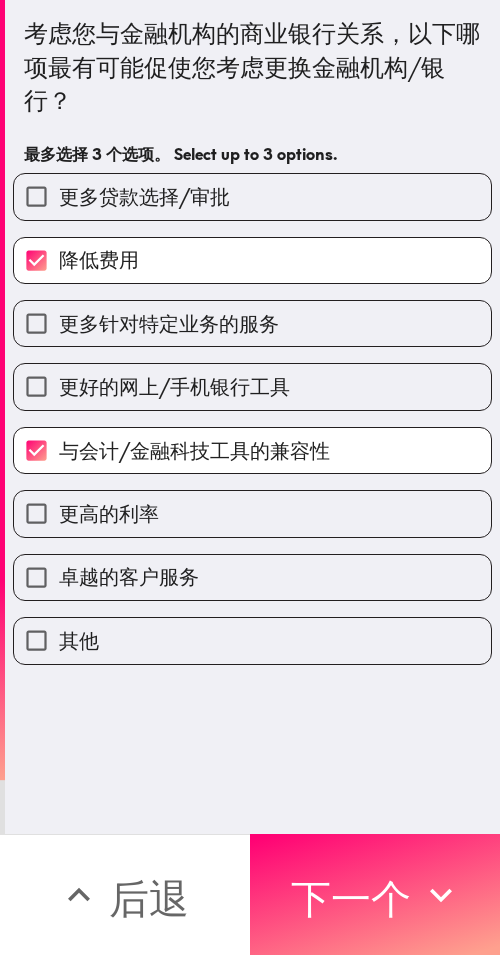 click on "更多贷款选择/审批" at bounding box center (252, 196) 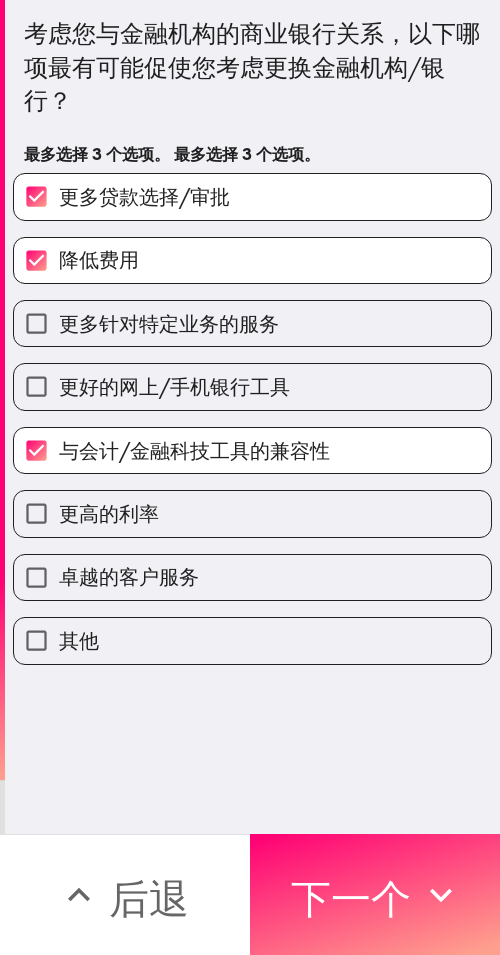 drag, startPoint x: 352, startPoint y: 874, endPoint x: 499, endPoint y: 889, distance: 147.76332 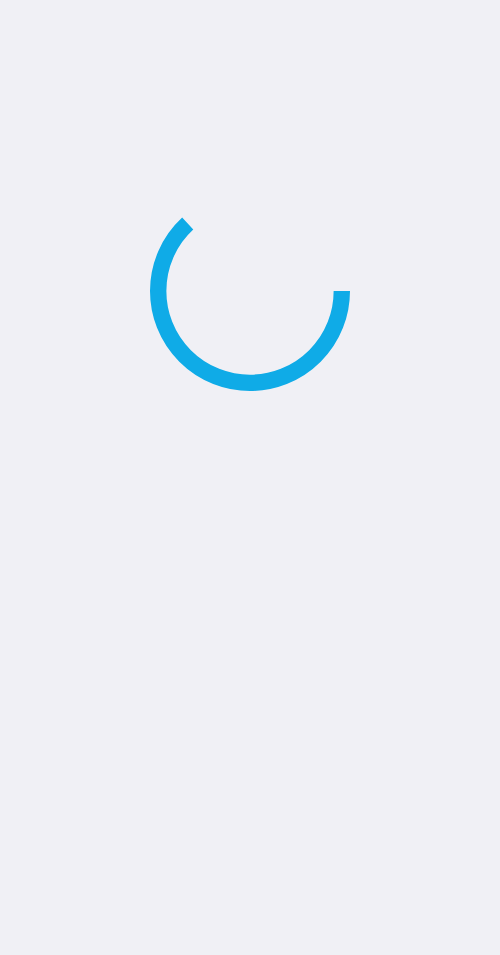 scroll, scrollTop: 0, scrollLeft: 0, axis: both 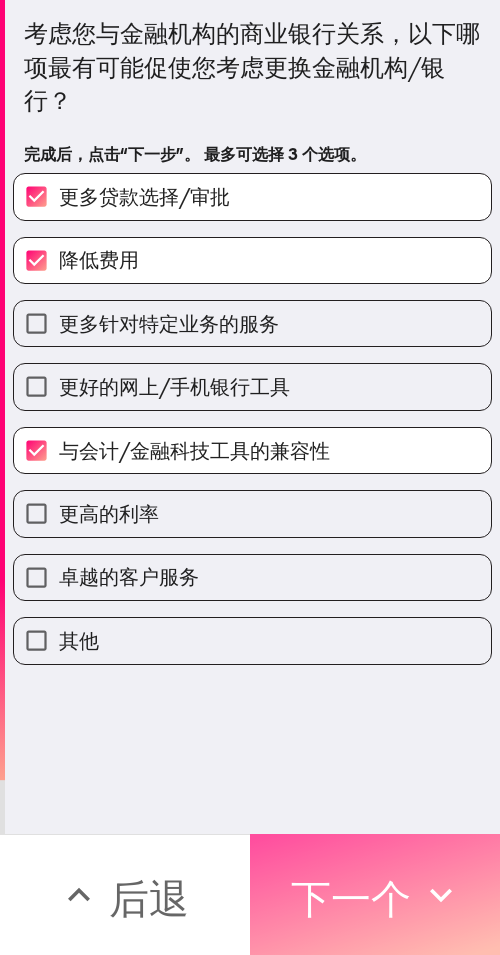 drag, startPoint x: 394, startPoint y: 885, endPoint x: 497, endPoint y: 848, distance: 109.444046 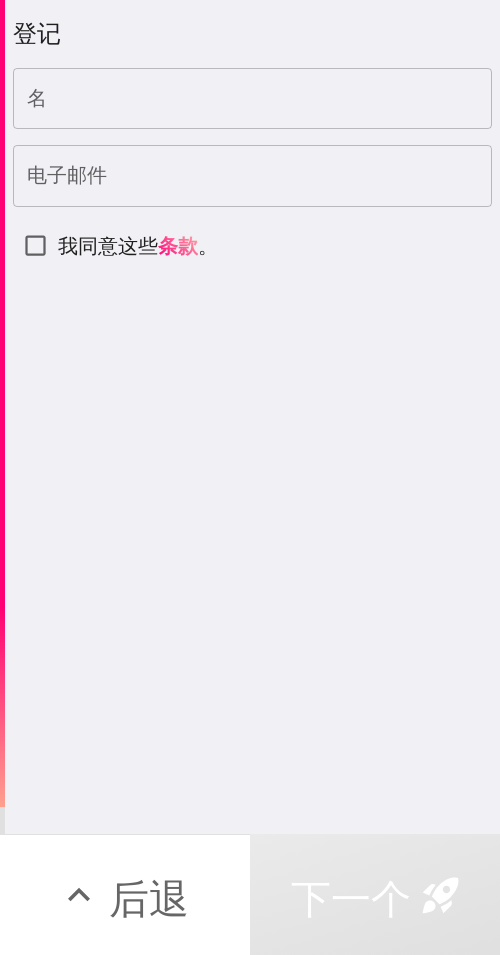 click on "名" at bounding box center (252, 99) 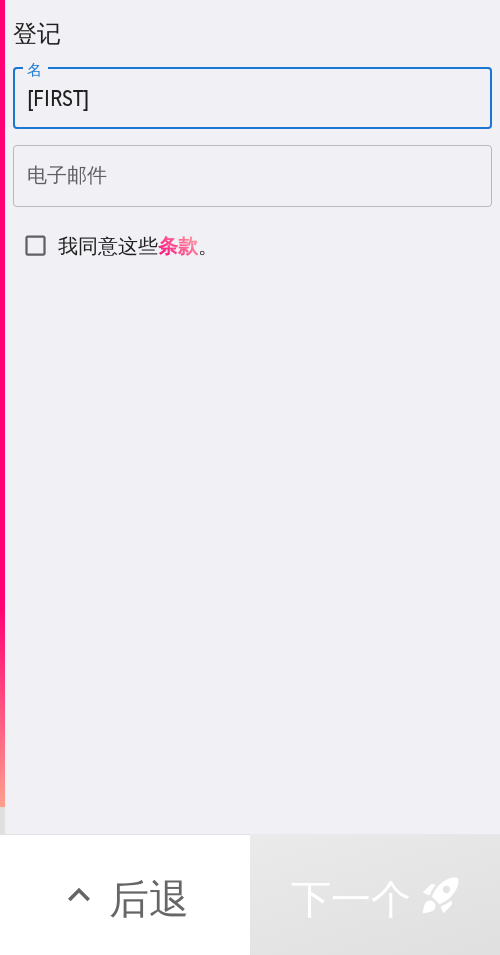 type on "[FIRST]" 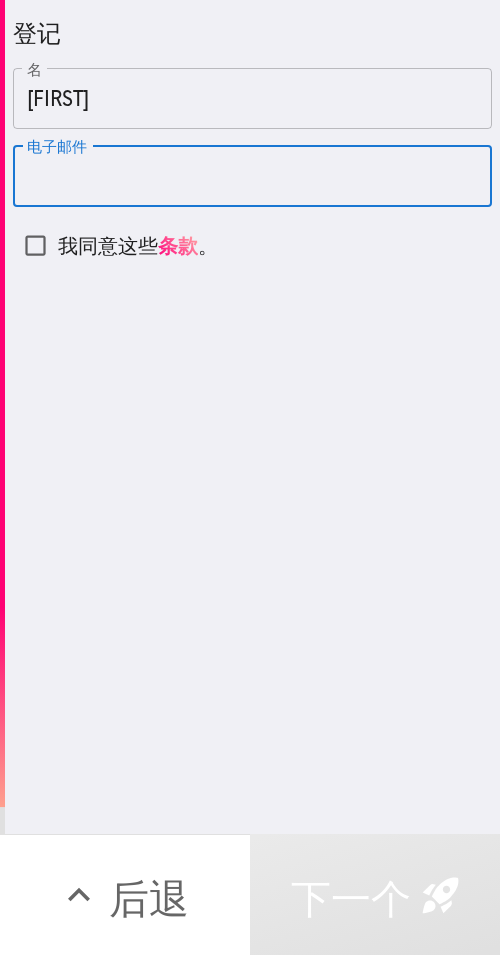 click on "电子邮件" at bounding box center [252, 176] 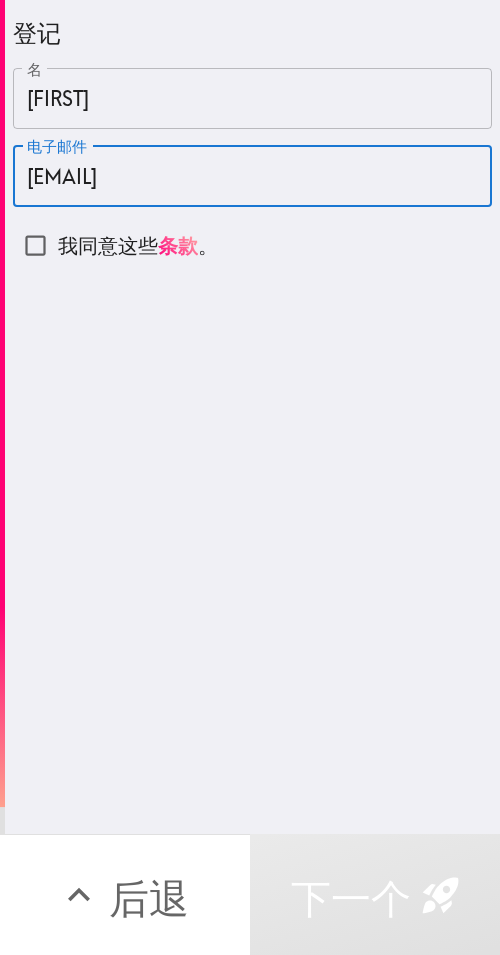 type on "[EMAIL]" 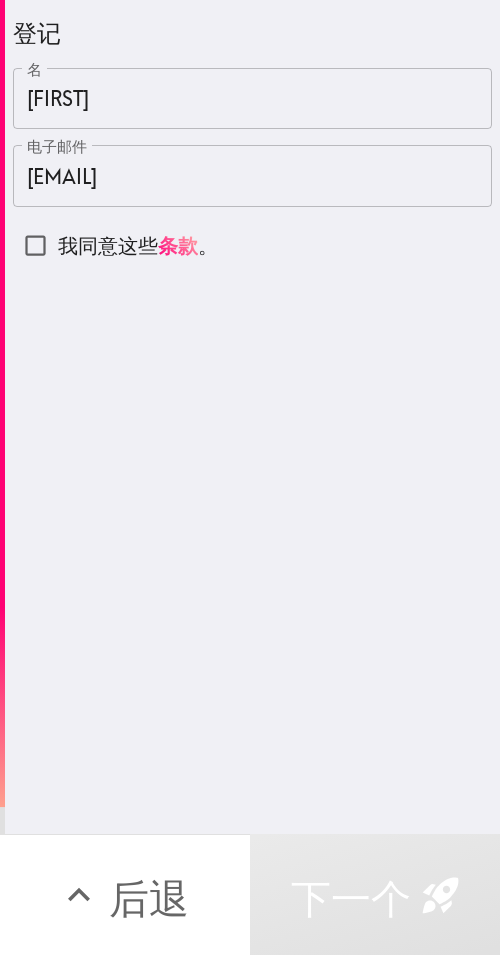 click on "登记 名 [FIRST] 名 电子邮件 [EMAIL] 电子邮件 我同意这些 条款 。" at bounding box center (252, 417) 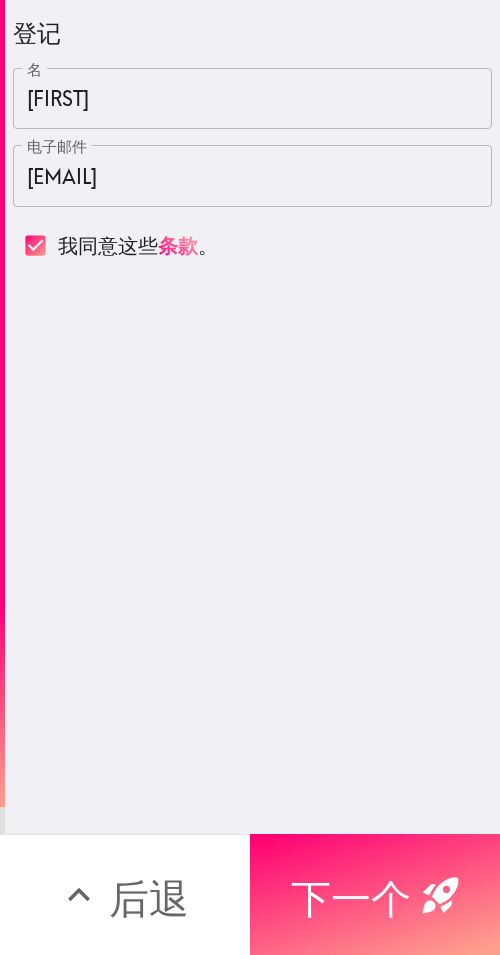 click on "下一个" at bounding box center (375, 894) 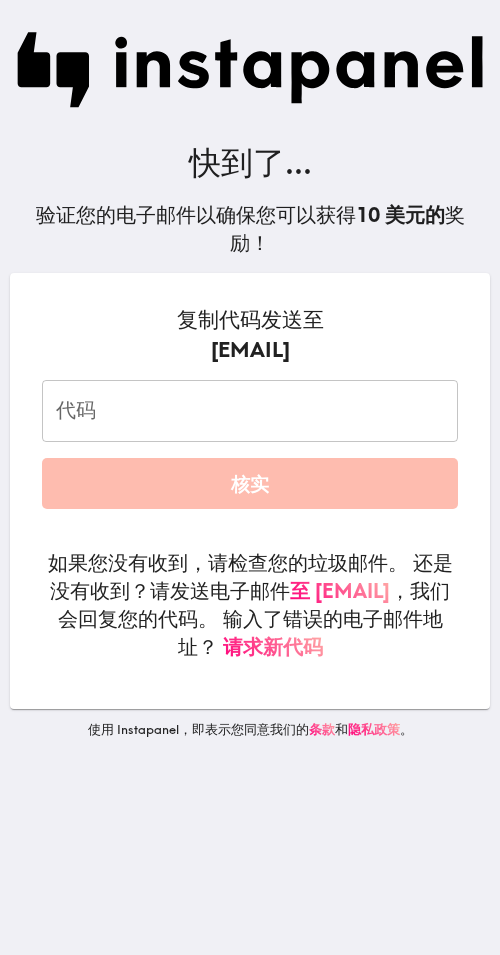 drag, startPoint x: 226, startPoint y: 406, endPoint x: 215, endPoint y: 402, distance: 11.7046995 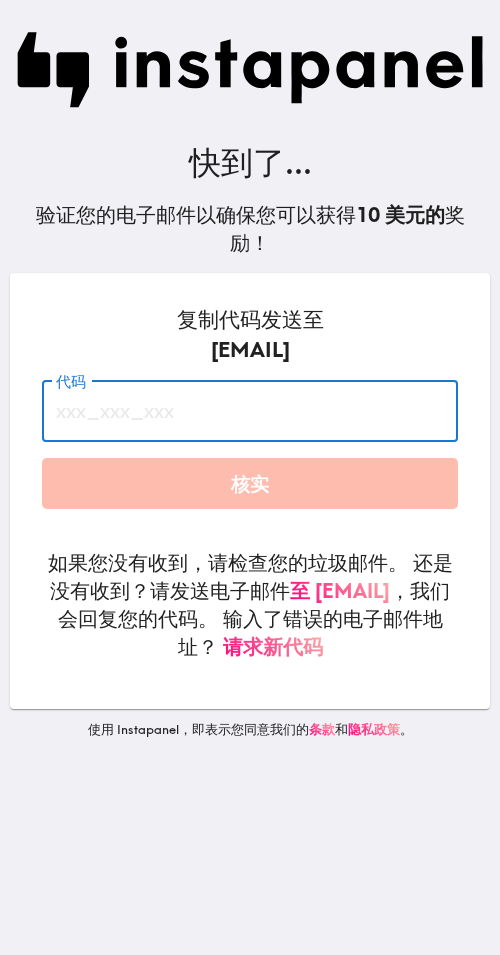 paste on "i6N_8DN_M7r" 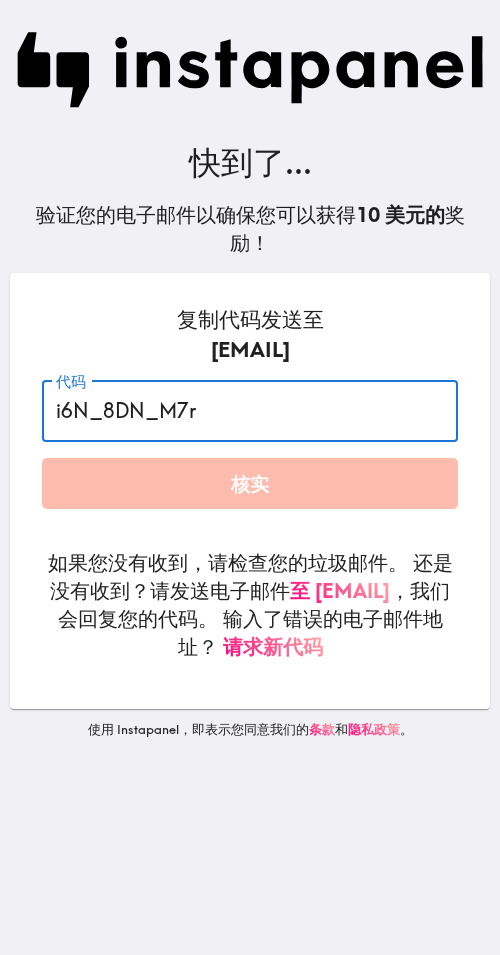 type on "i6N_8DN_M7r" 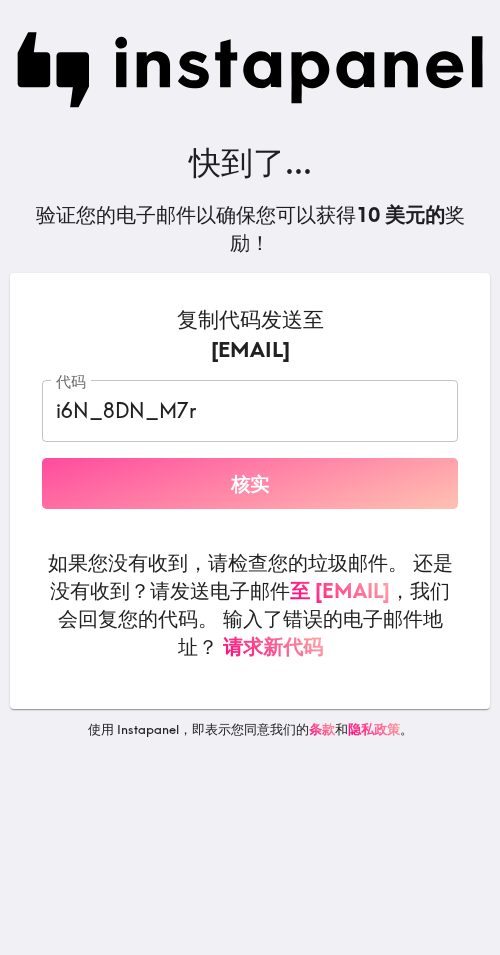 click on "核实" at bounding box center [250, 483] 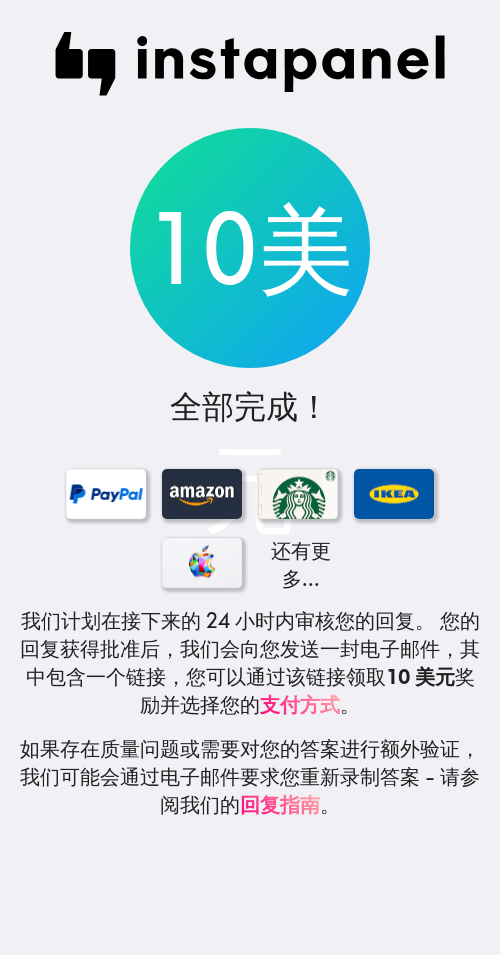 scroll, scrollTop: 0, scrollLeft: 0, axis: both 